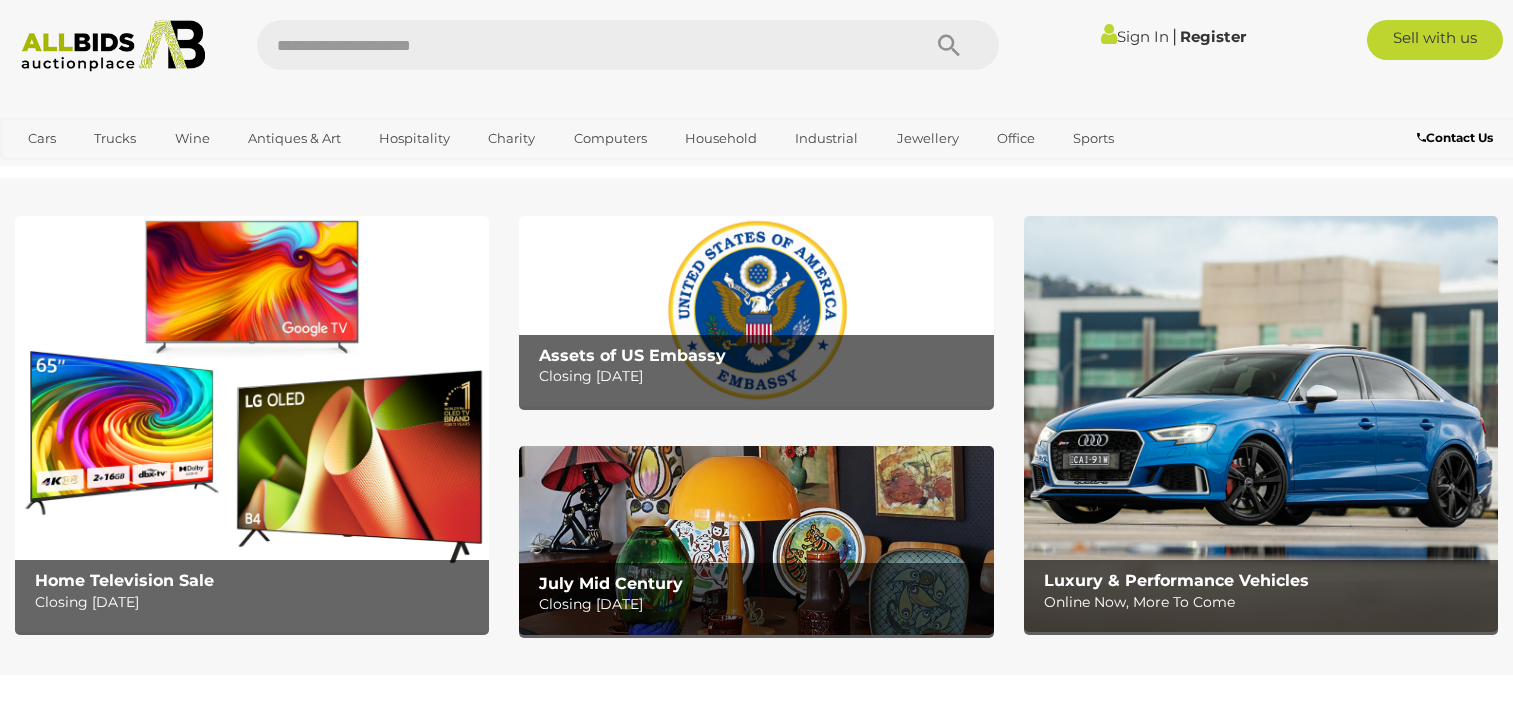 scroll, scrollTop: 0, scrollLeft: 0, axis: both 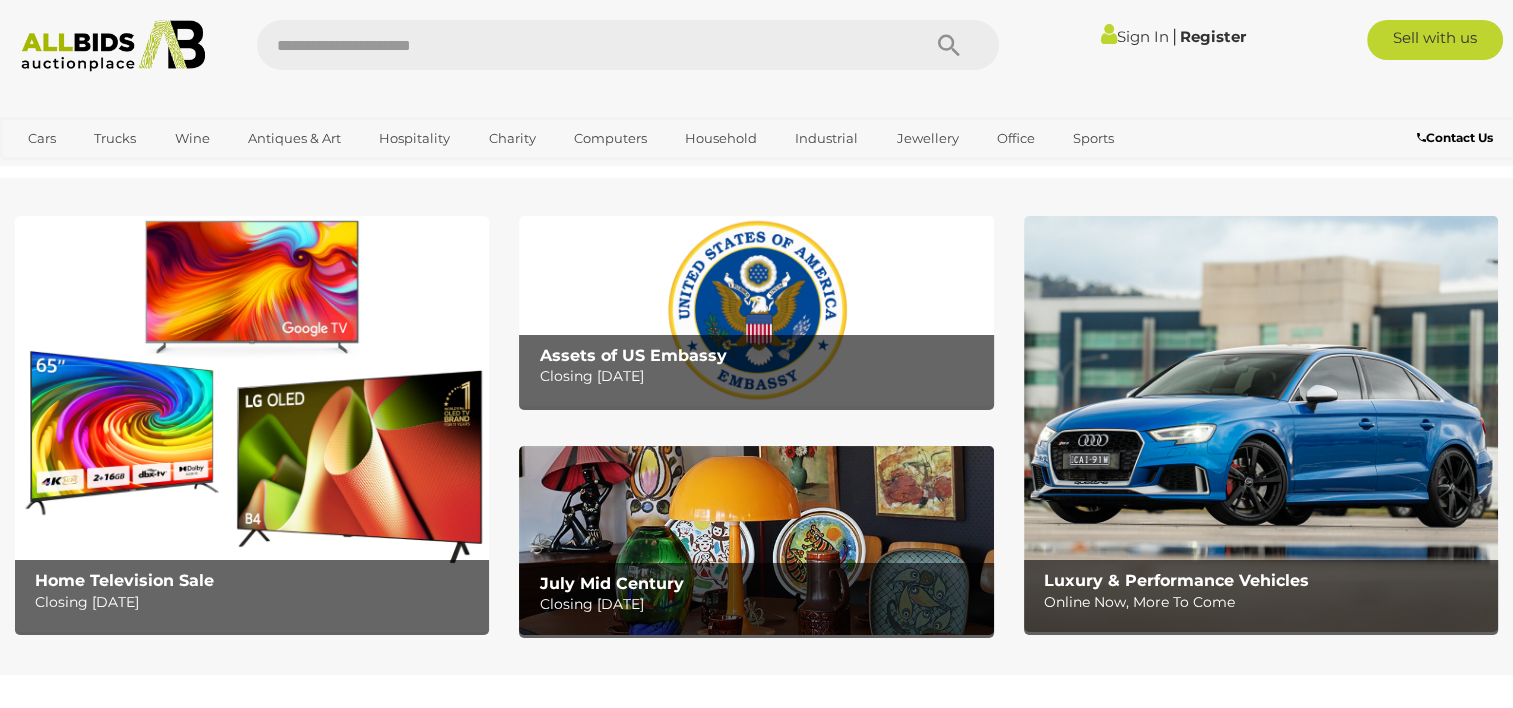 click at bounding box center [756, 311] 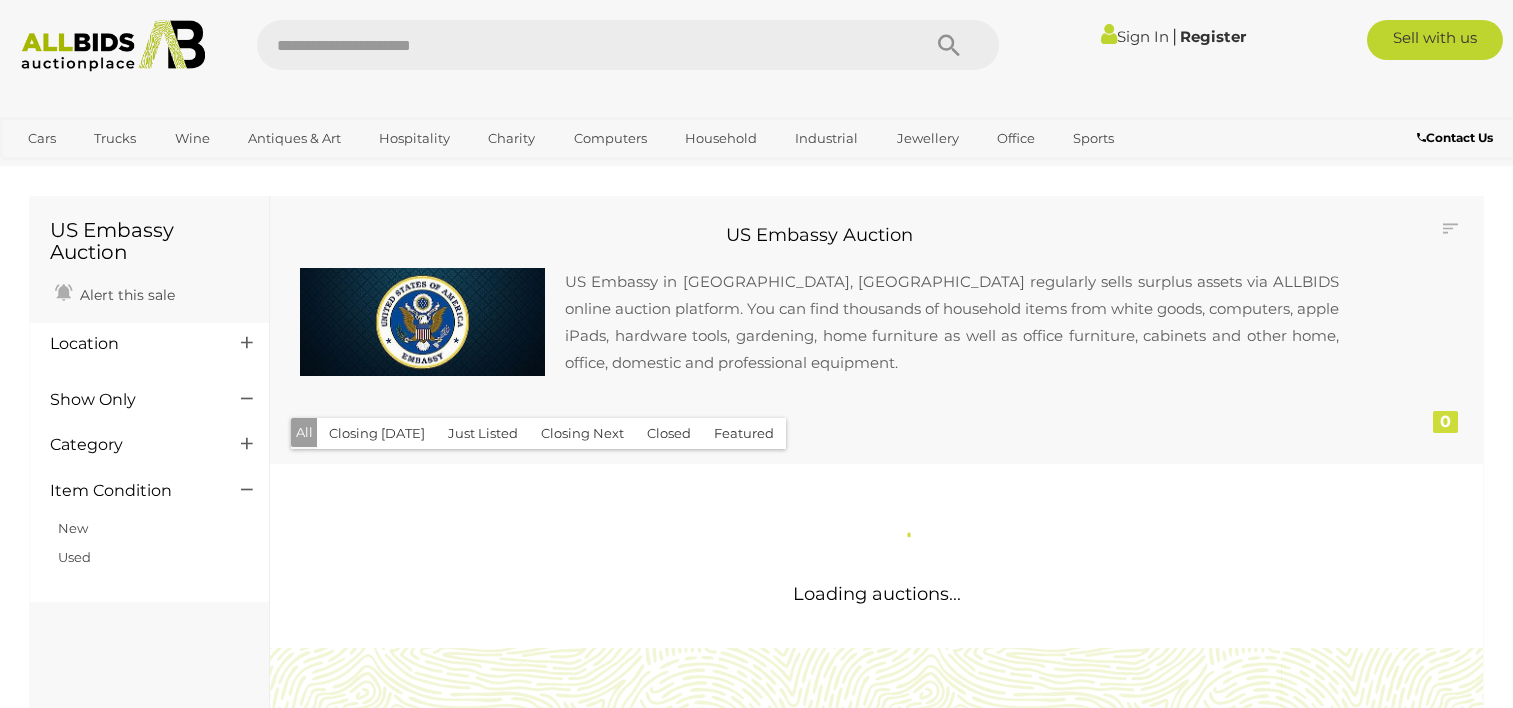 scroll, scrollTop: 0, scrollLeft: 0, axis: both 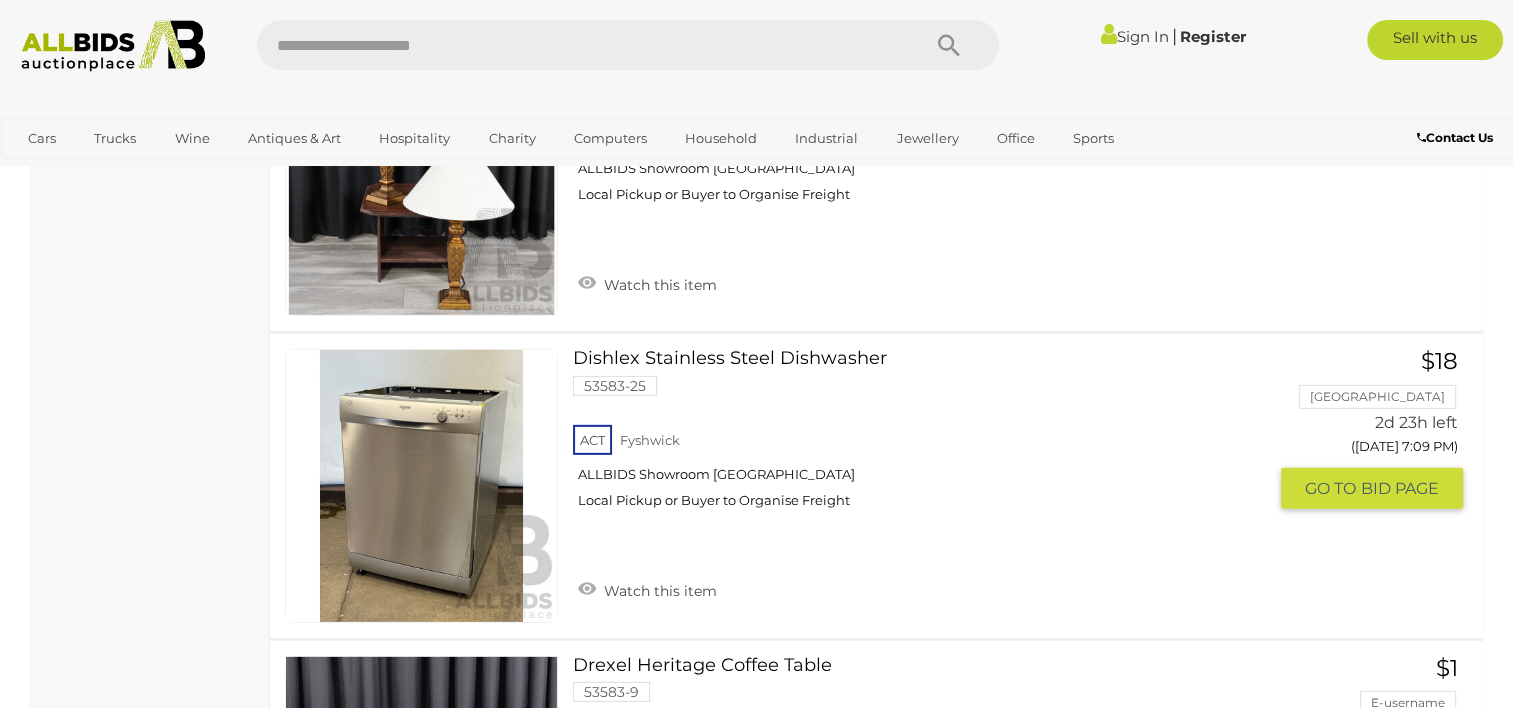 click on "Dishlex Stainless Steel Dishwasher
53583-25
ACT
Fyshwick ALLBIDS Showroom Fyshwick" at bounding box center (927, 436) 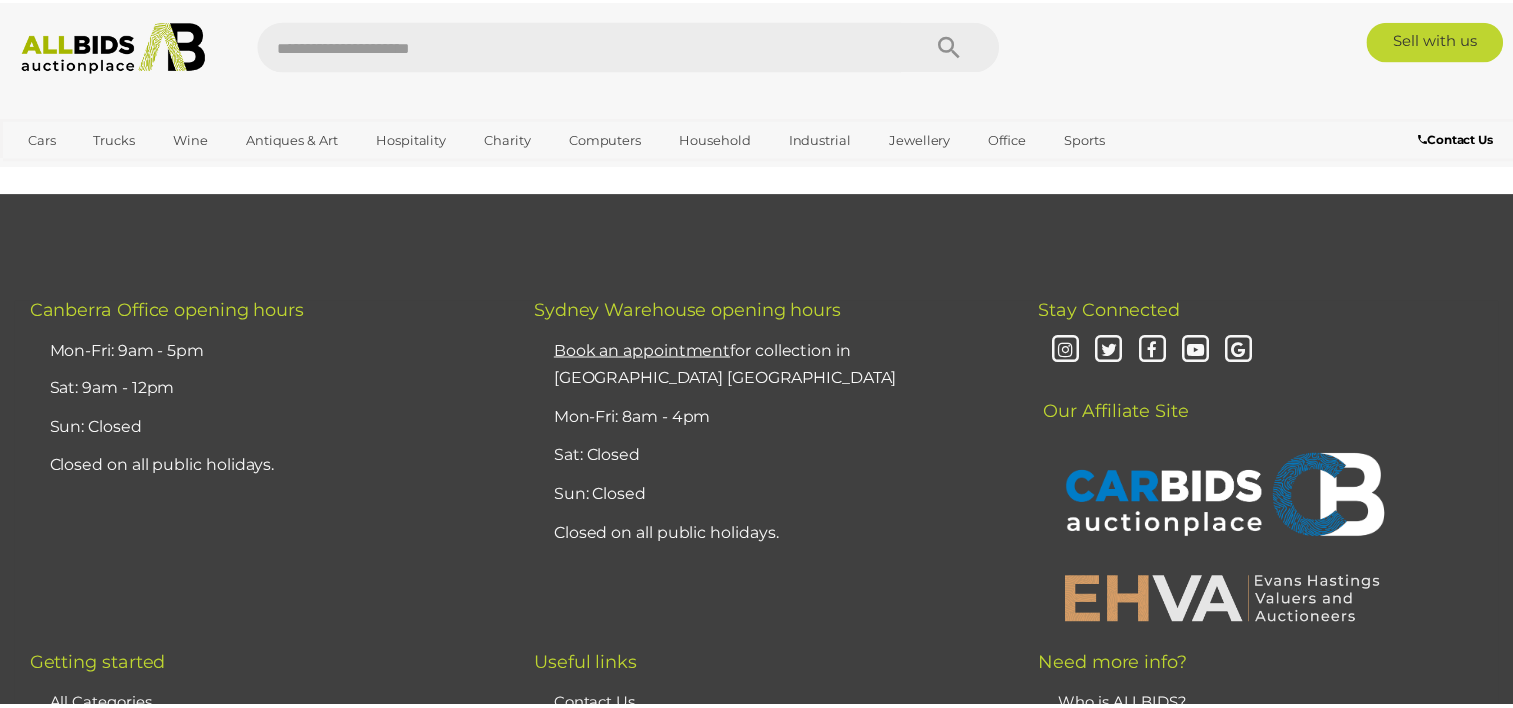 scroll, scrollTop: 0, scrollLeft: 0, axis: both 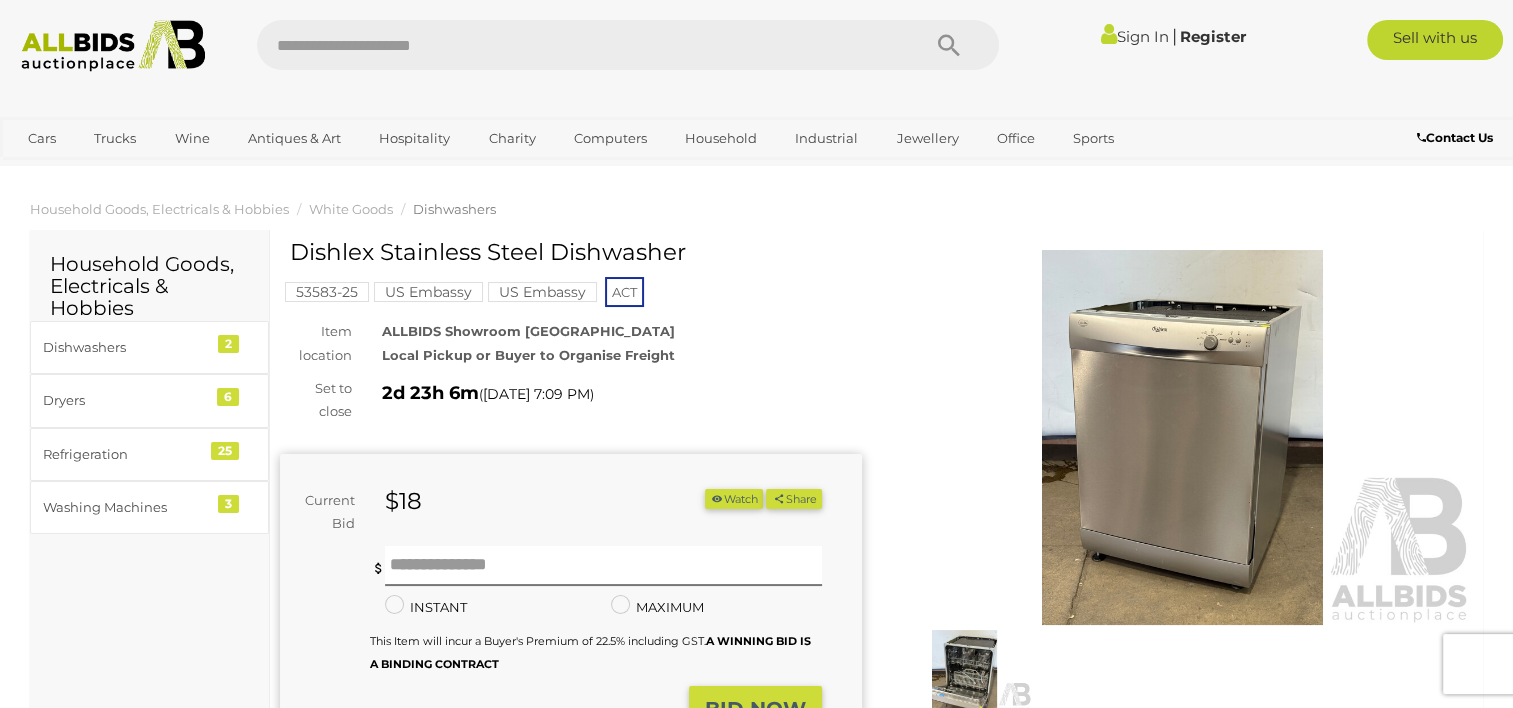 click at bounding box center [1183, 437] 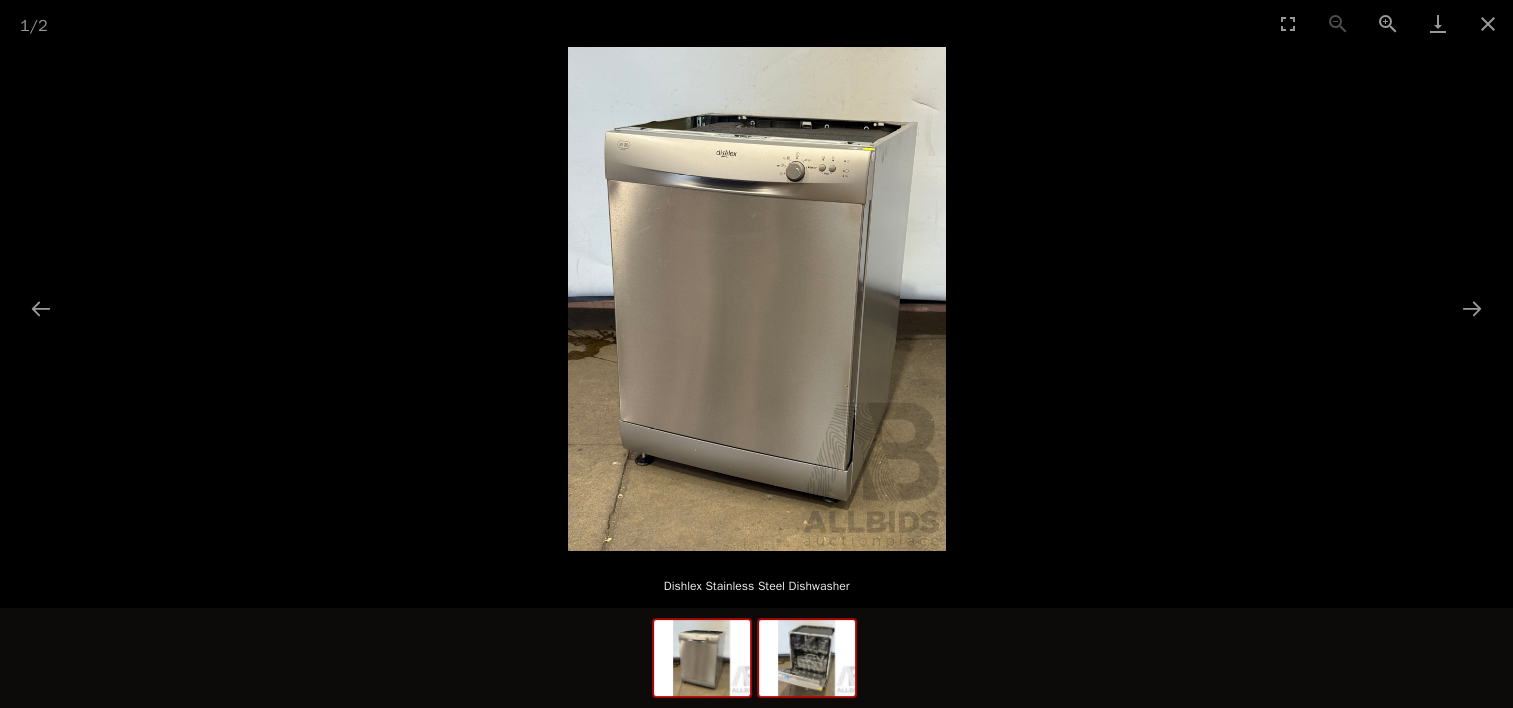 click at bounding box center (807, 658) 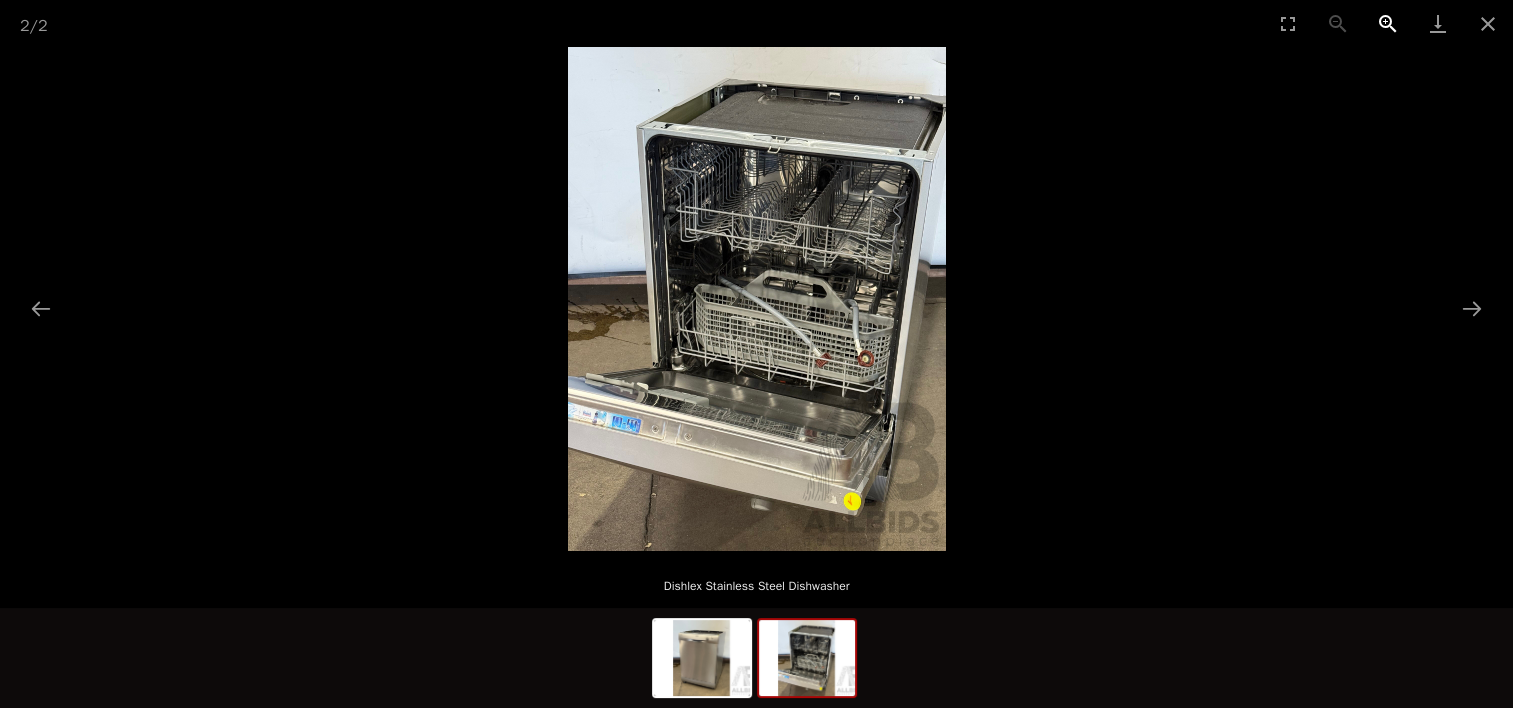 click at bounding box center [1388, 23] 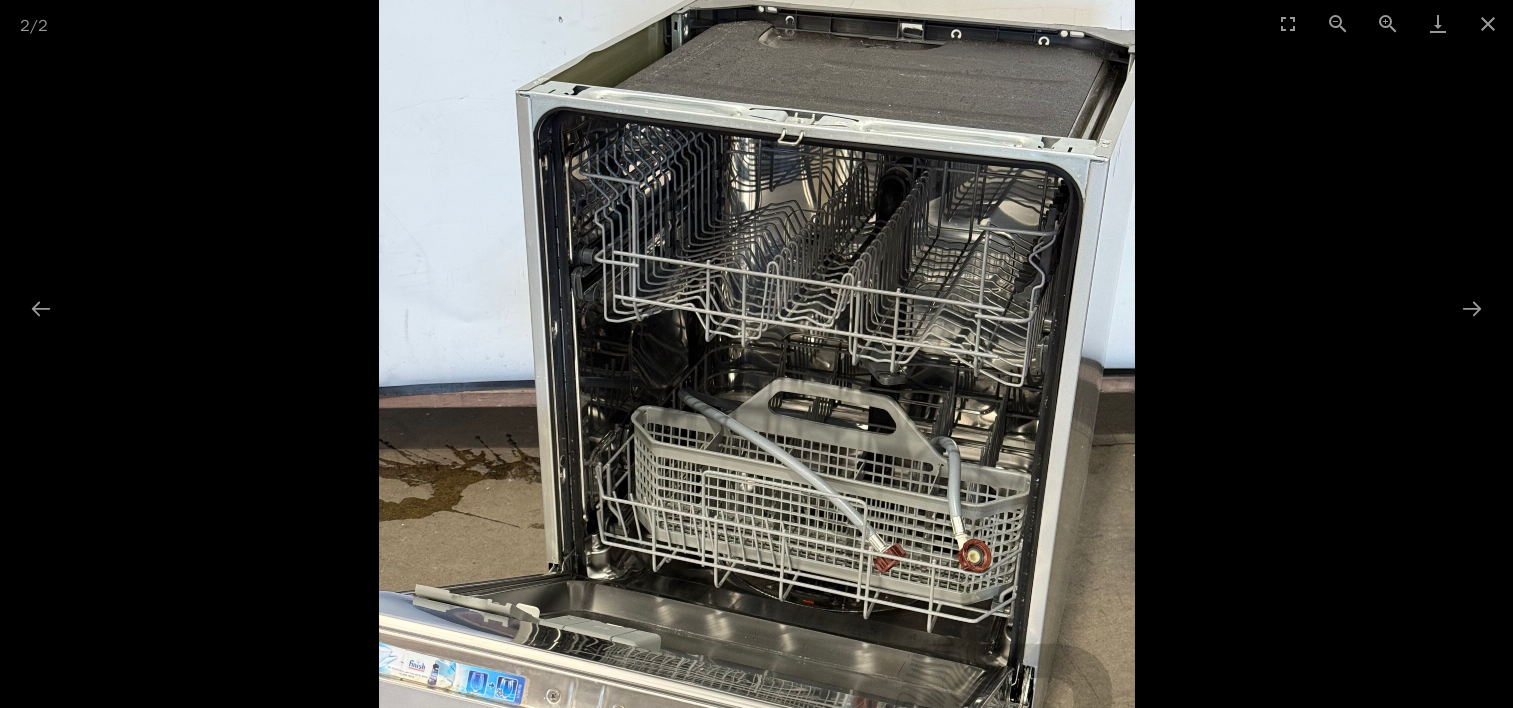 drag, startPoint x: 1049, startPoint y: 308, endPoint x: 1056, endPoint y: 473, distance: 165.14842 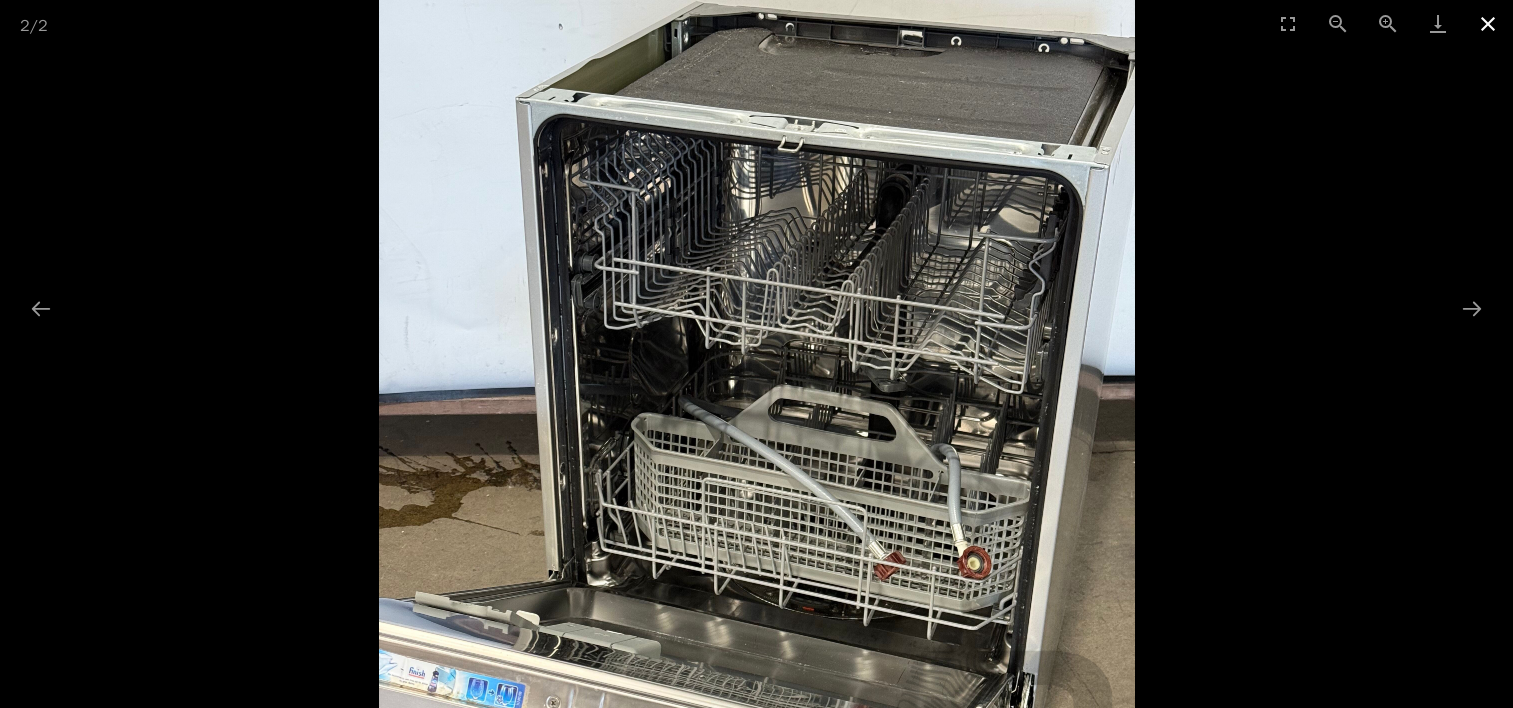 click at bounding box center (1488, 23) 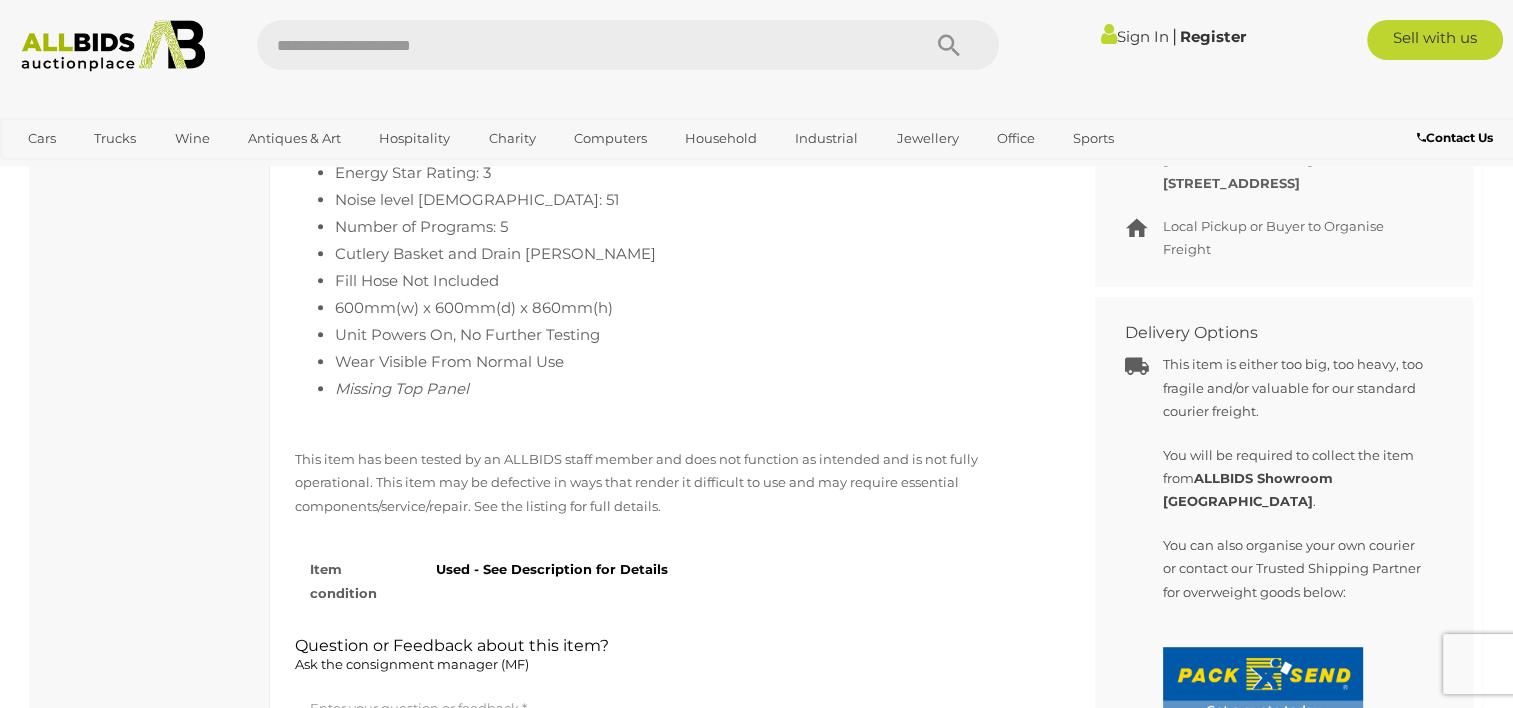scroll, scrollTop: 0, scrollLeft: 0, axis: both 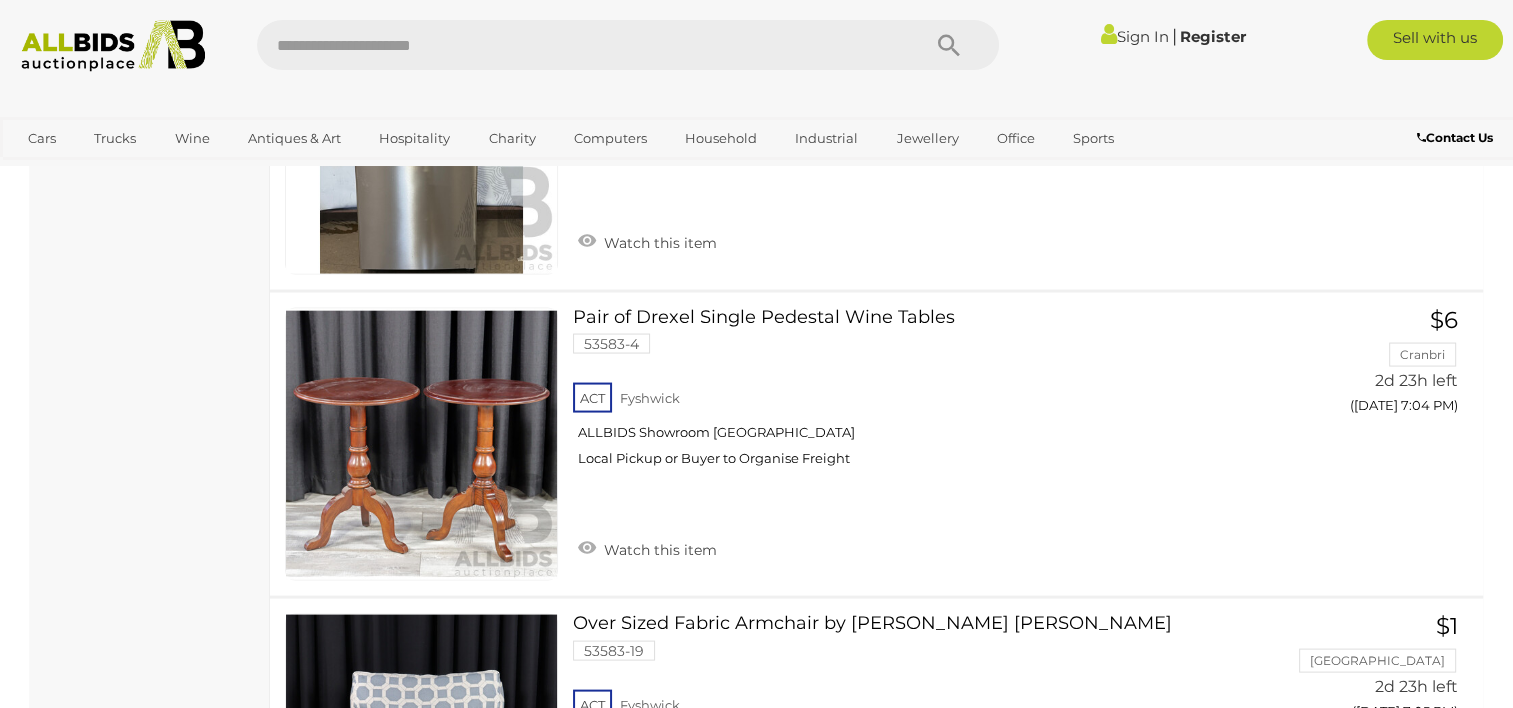 click at bounding box center (113, 46) 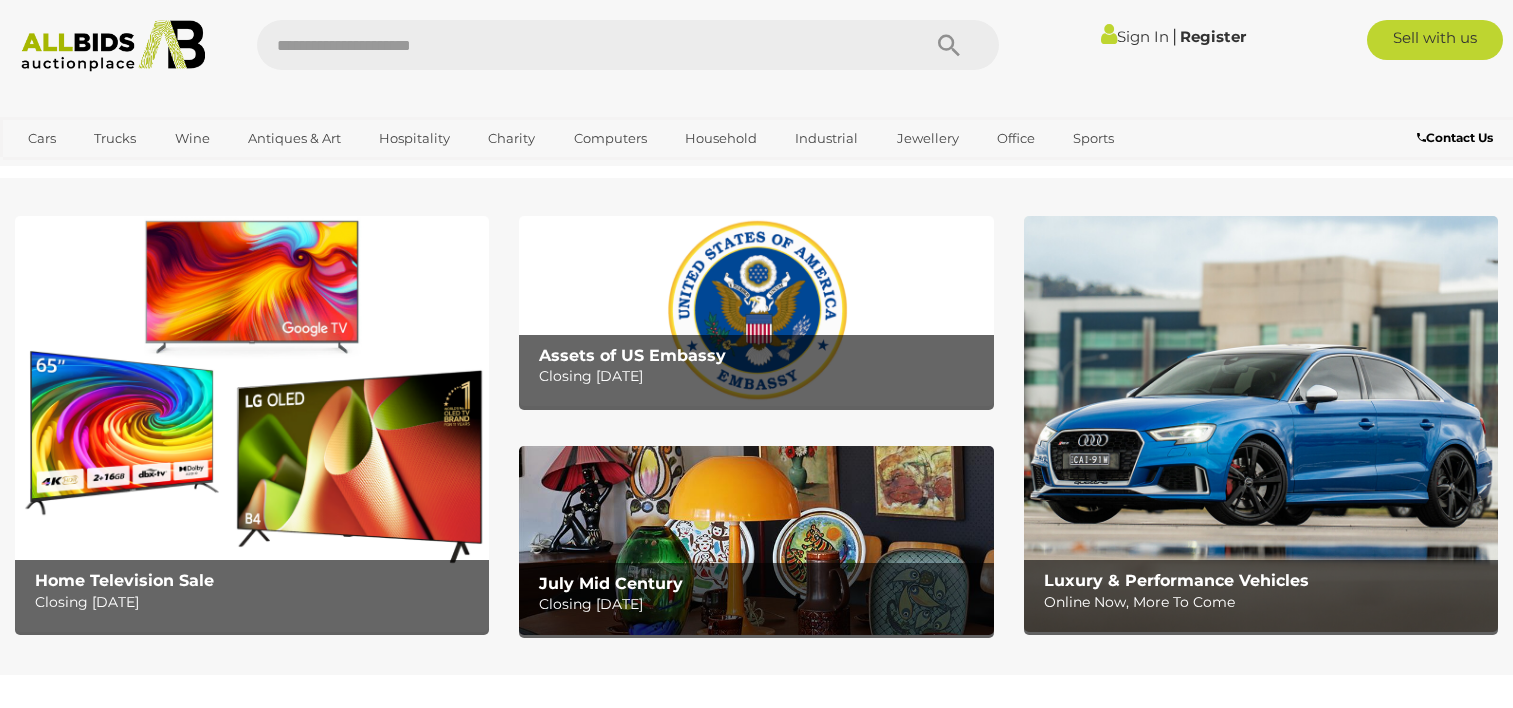scroll, scrollTop: 0, scrollLeft: 0, axis: both 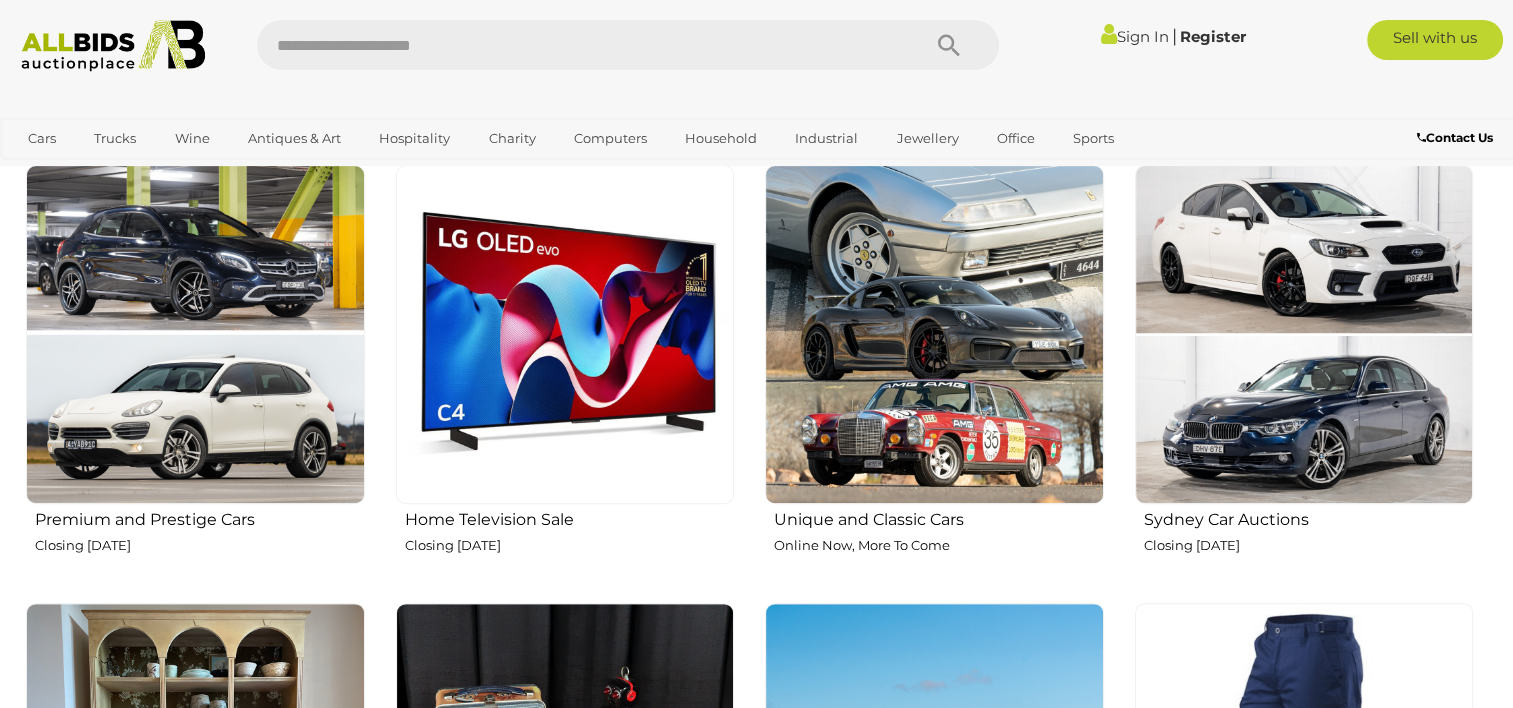 click at bounding box center (565, 334) 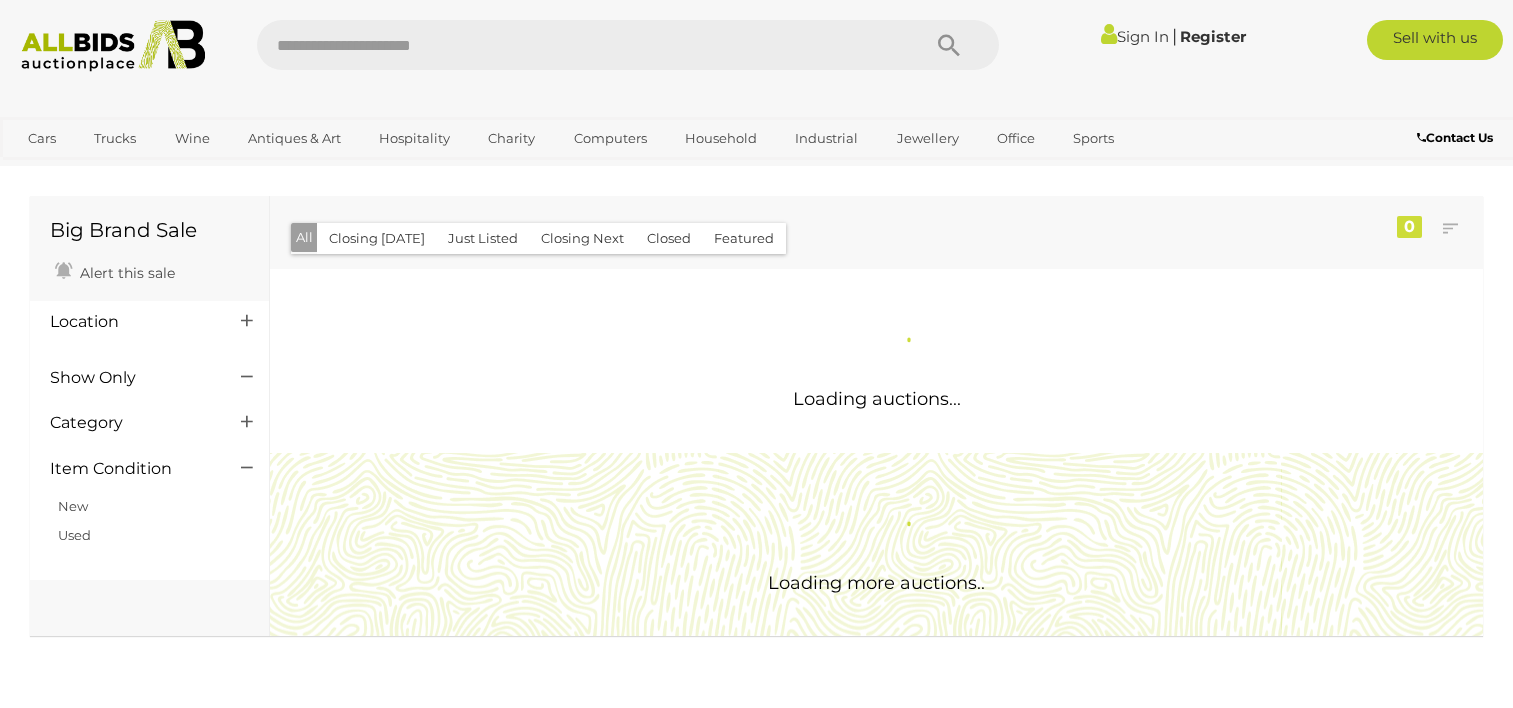 scroll, scrollTop: 0, scrollLeft: 0, axis: both 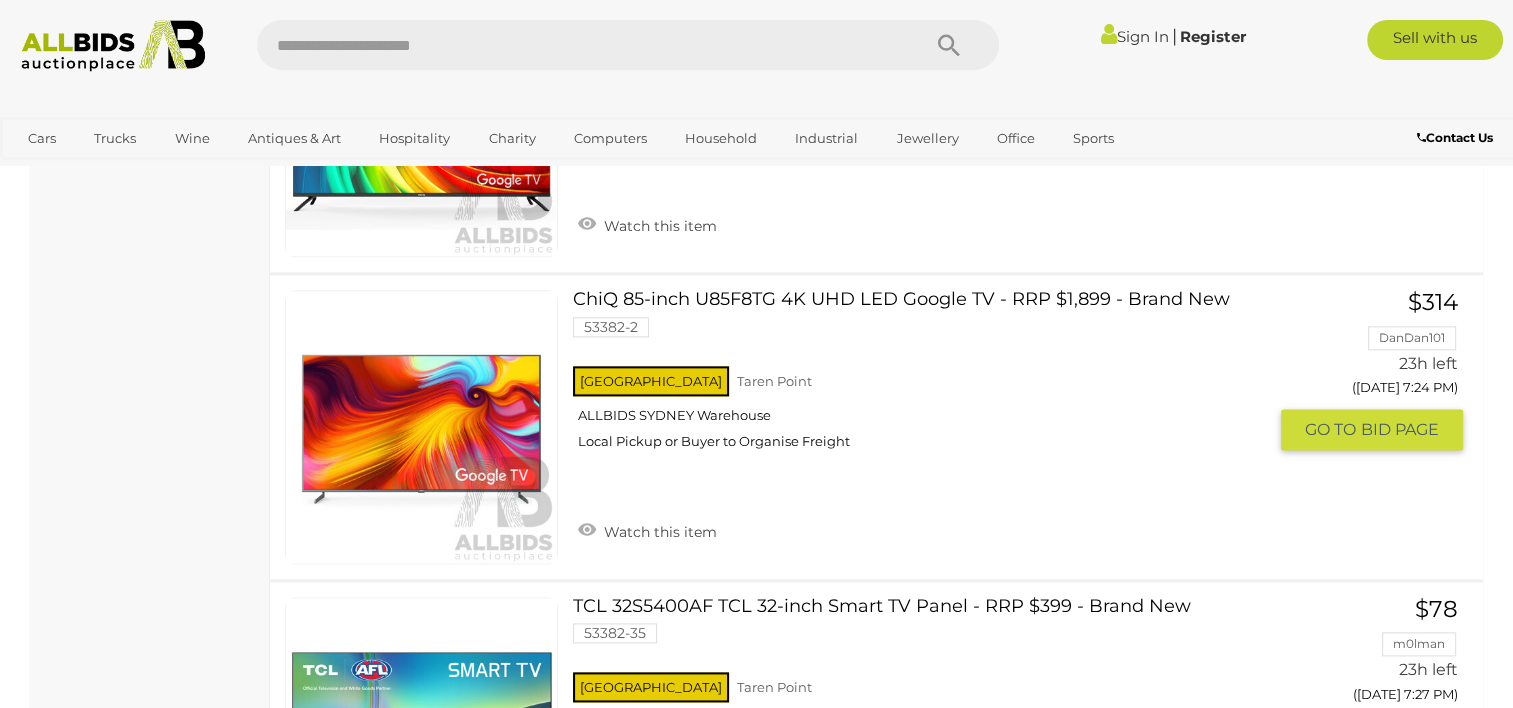 click on "ChiQ 85-inch U85F8TG 4K UHD LED Google TV - RRP $1,899 - Brand New
53382-2
[GEOGRAPHIC_DATA]
[GEOGRAPHIC_DATA]" at bounding box center [927, 377] 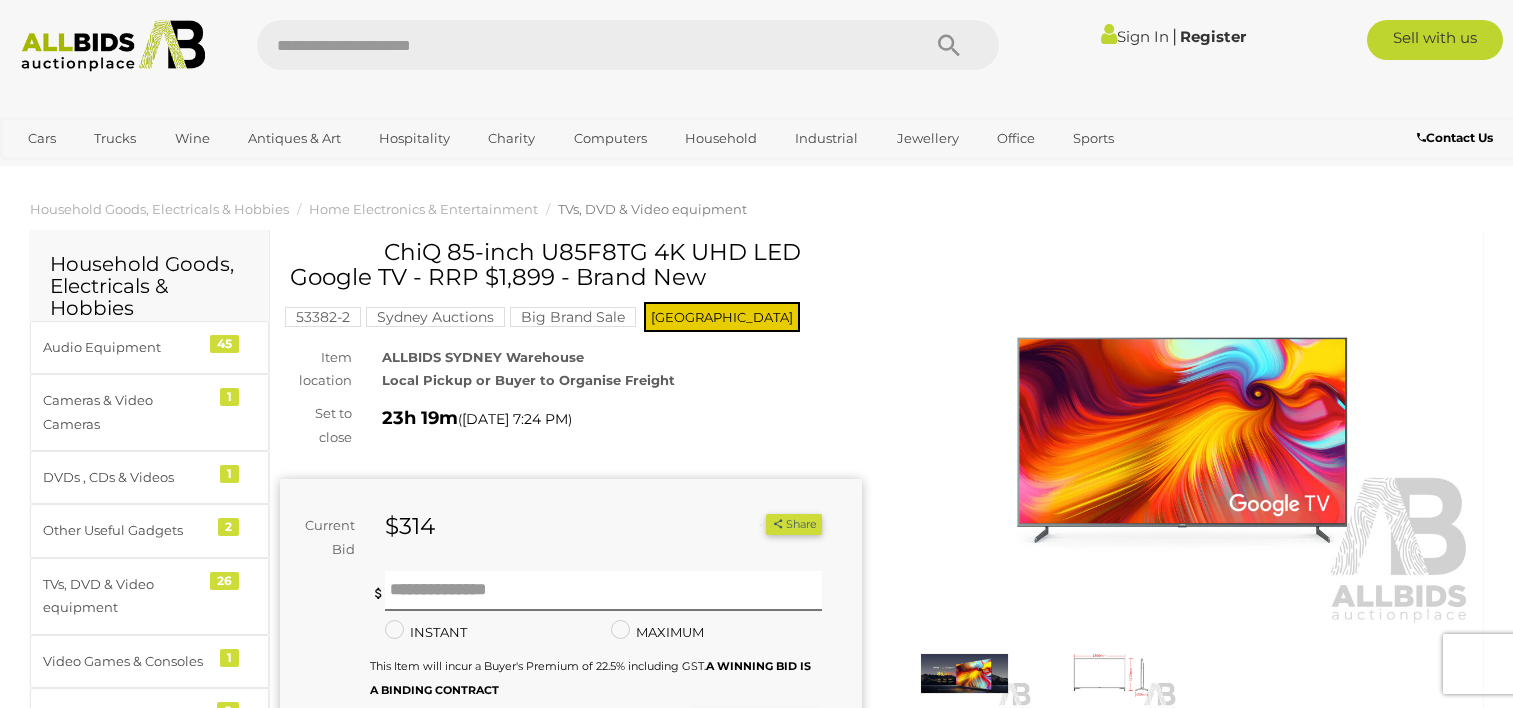 scroll, scrollTop: 0, scrollLeft: 0, axis: both 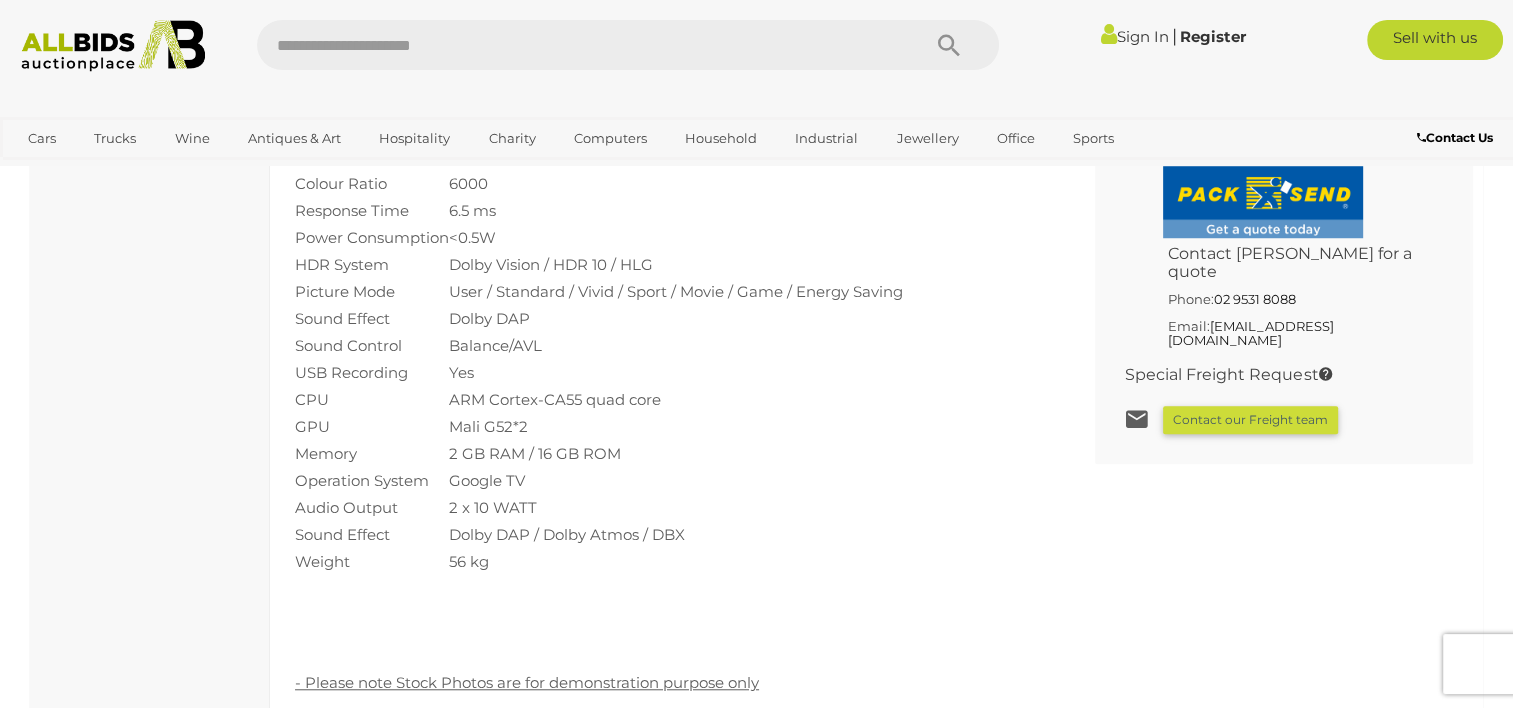 drag, startPoint x: 1526, startPoint y: 330, endPoint x: 1551, endPoint y: 284, distance: 52.35456 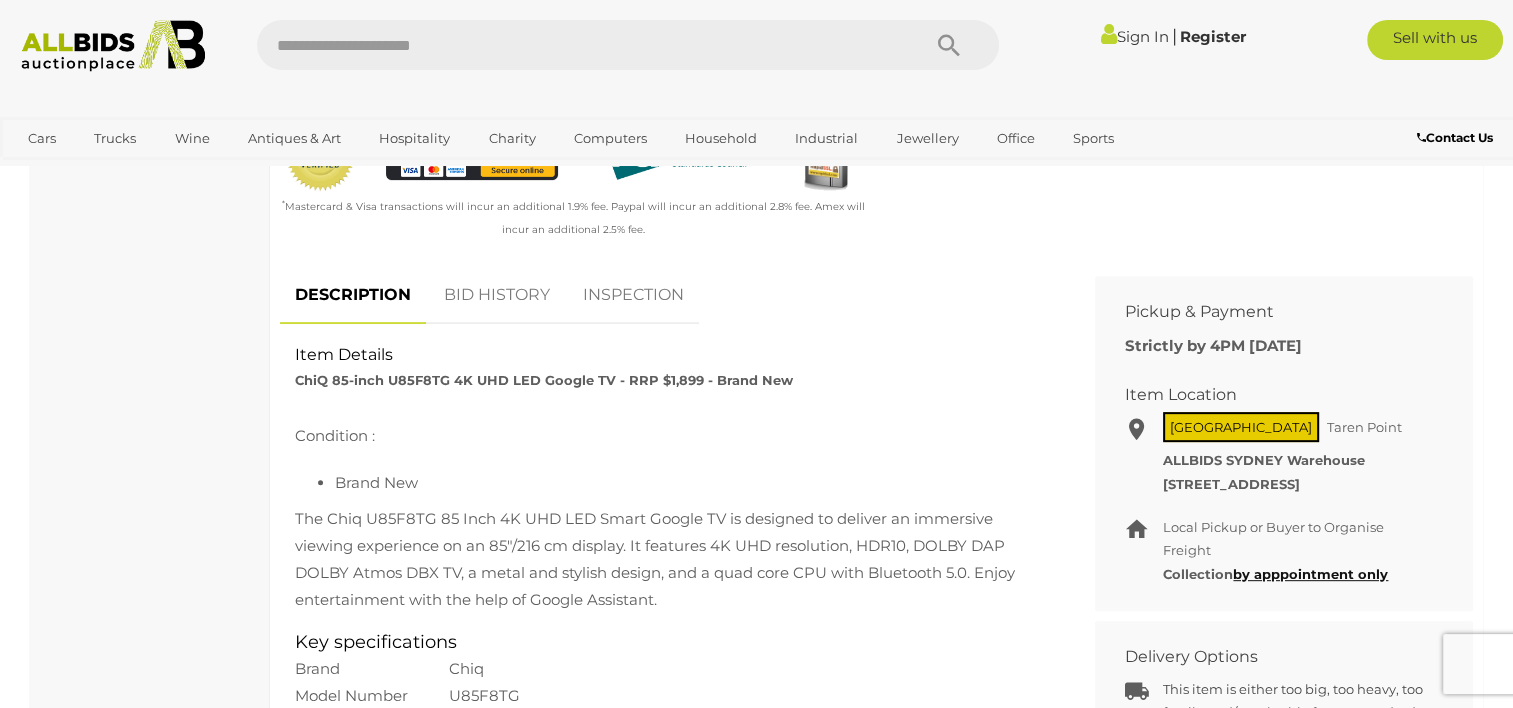 scroll, scrollTop: 705, scrollLeft: 0, axis: vertical 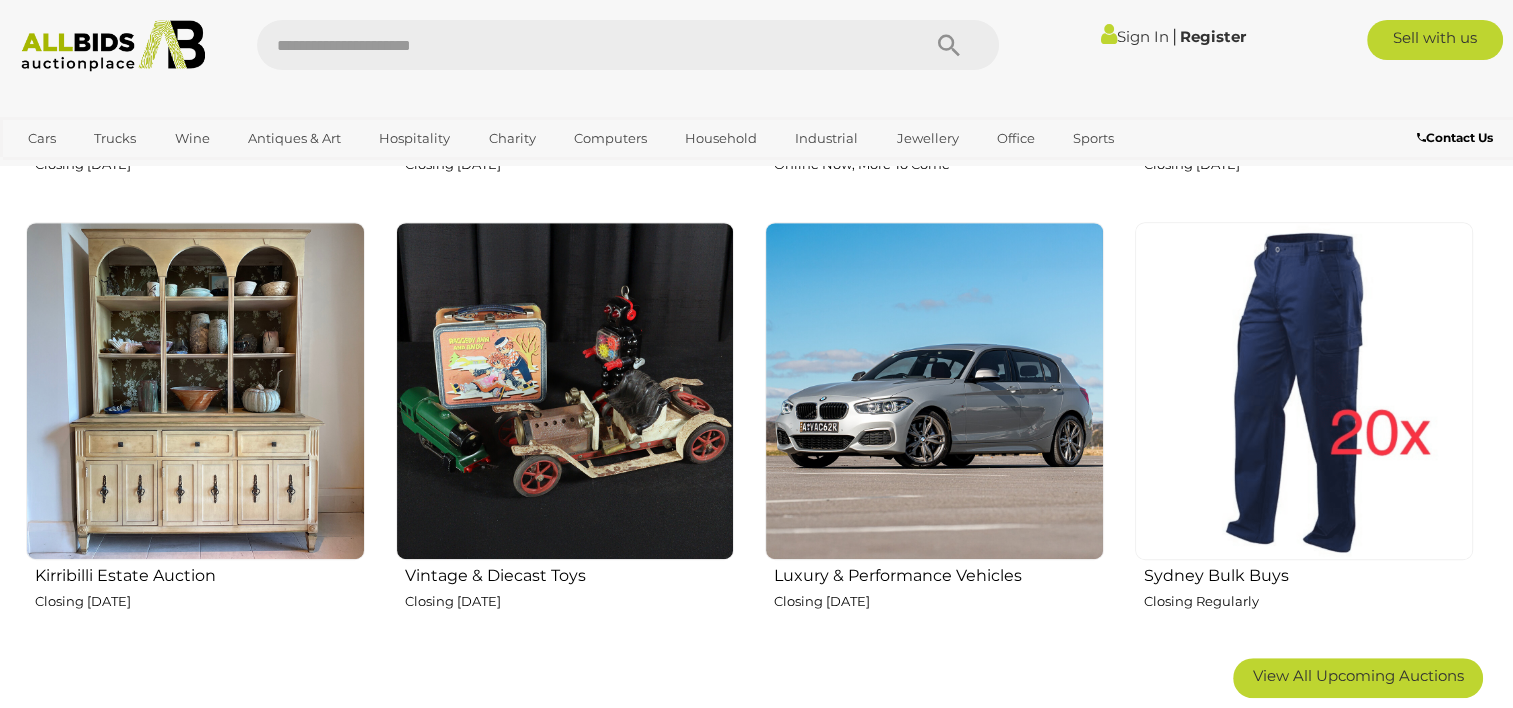 click at bounding box center [195, 391] 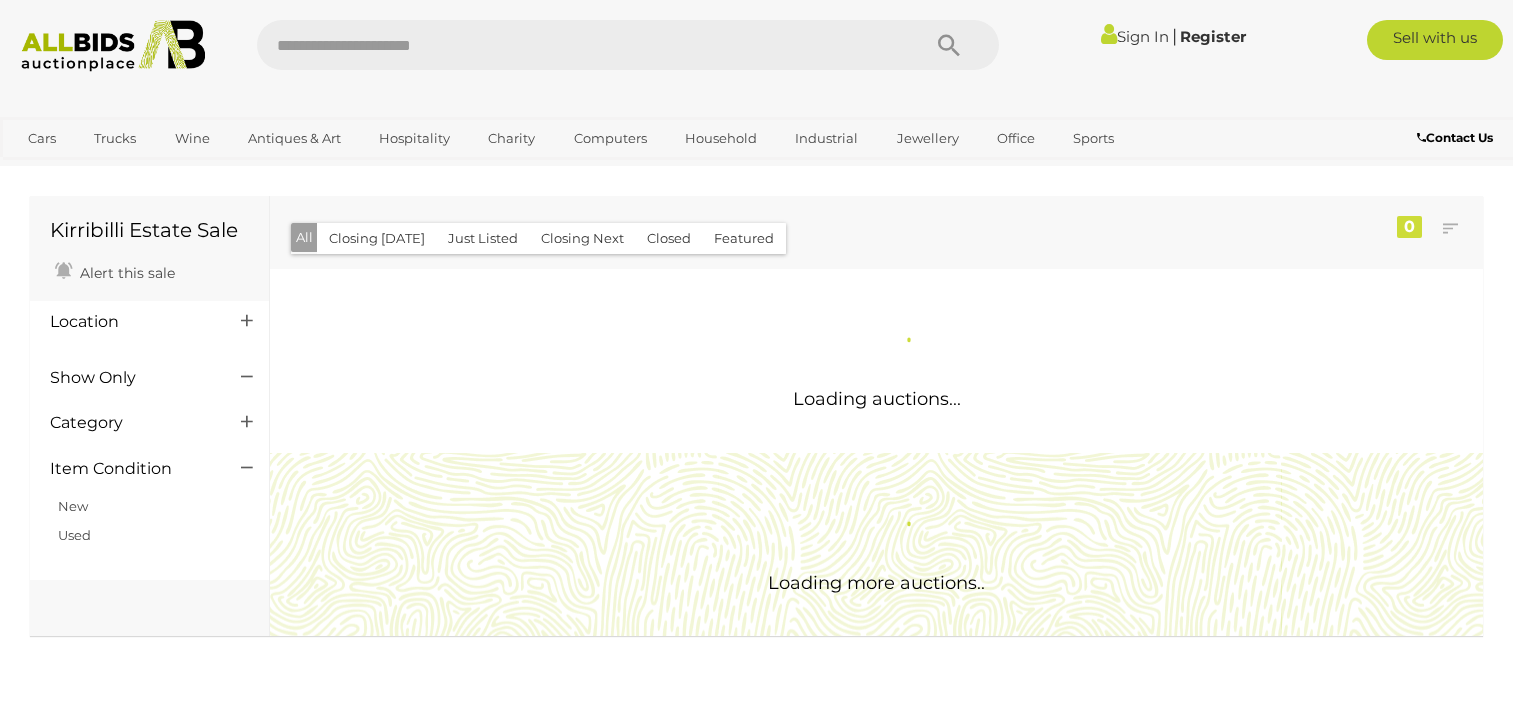 scroll, scrollTop: 0, scrollLeft: 0, axis: both 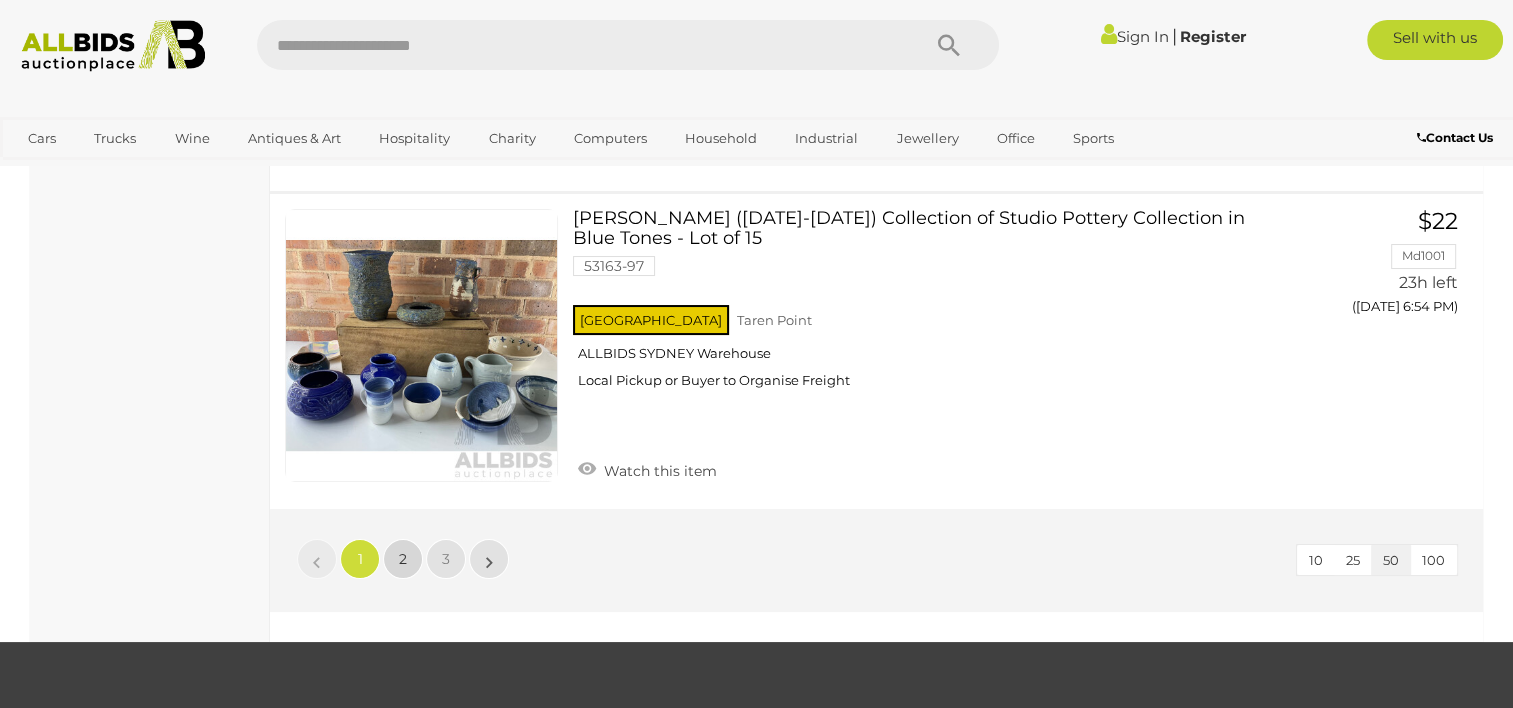 click on "2" at bounding box center (403, 559) 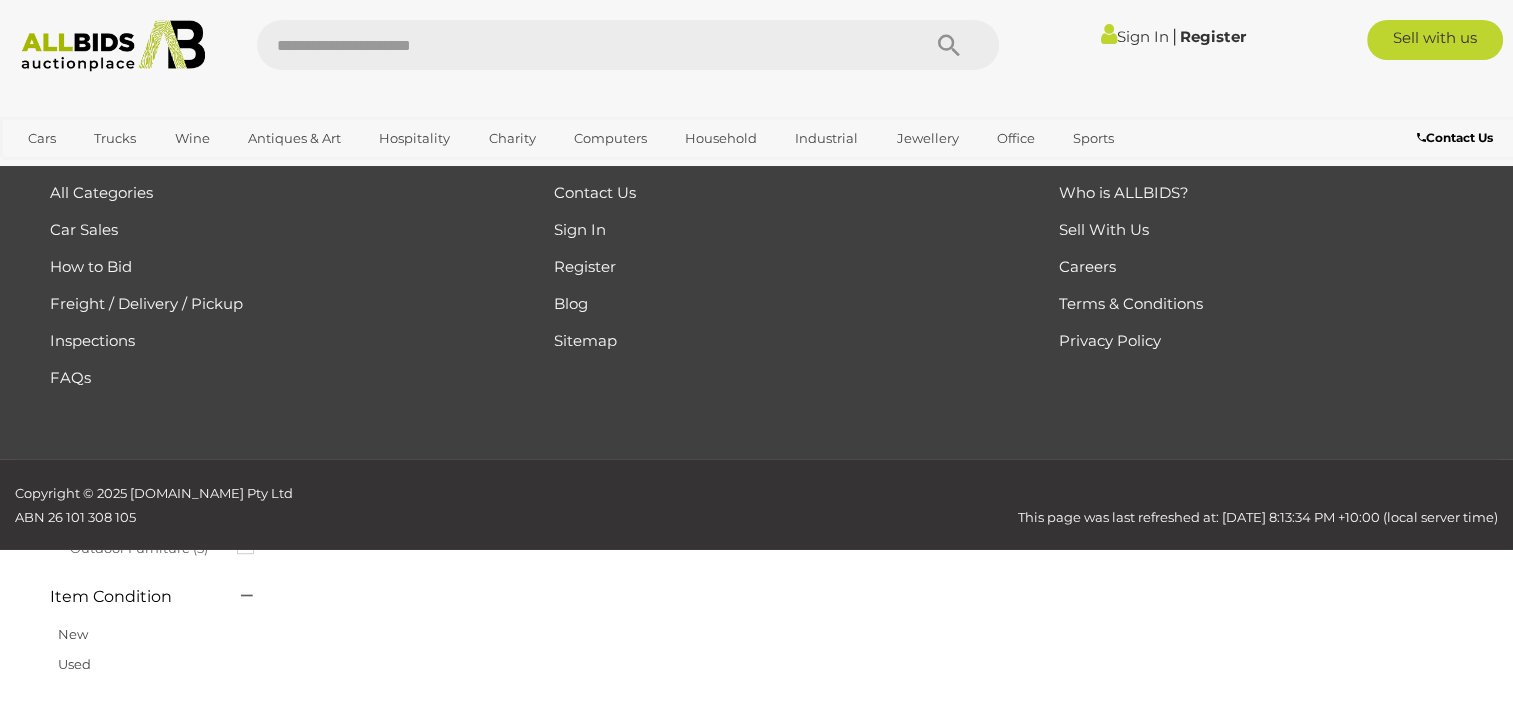 scroll, scrollTop: 102, scrollLeft: 0, axis: vertical 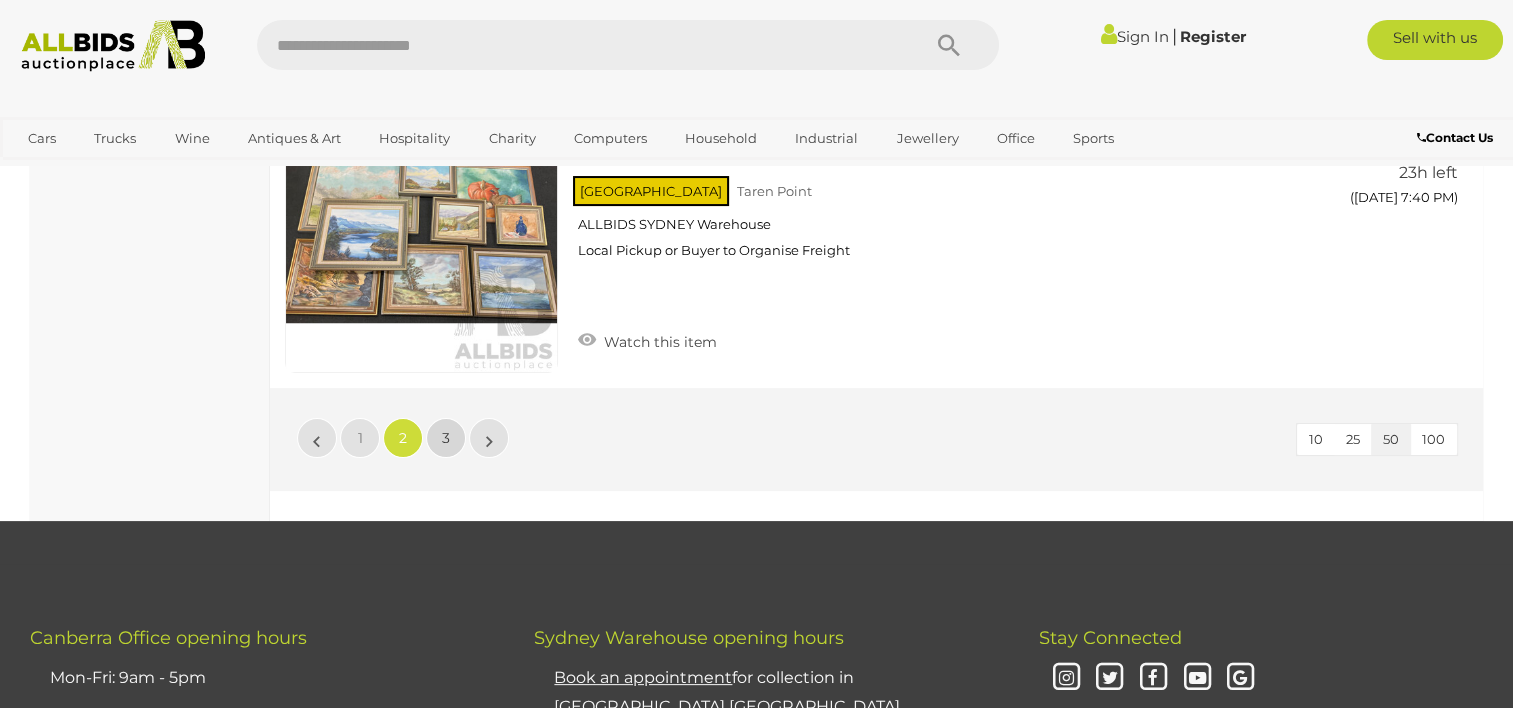 click on "3" at bounding box center (446, 438) 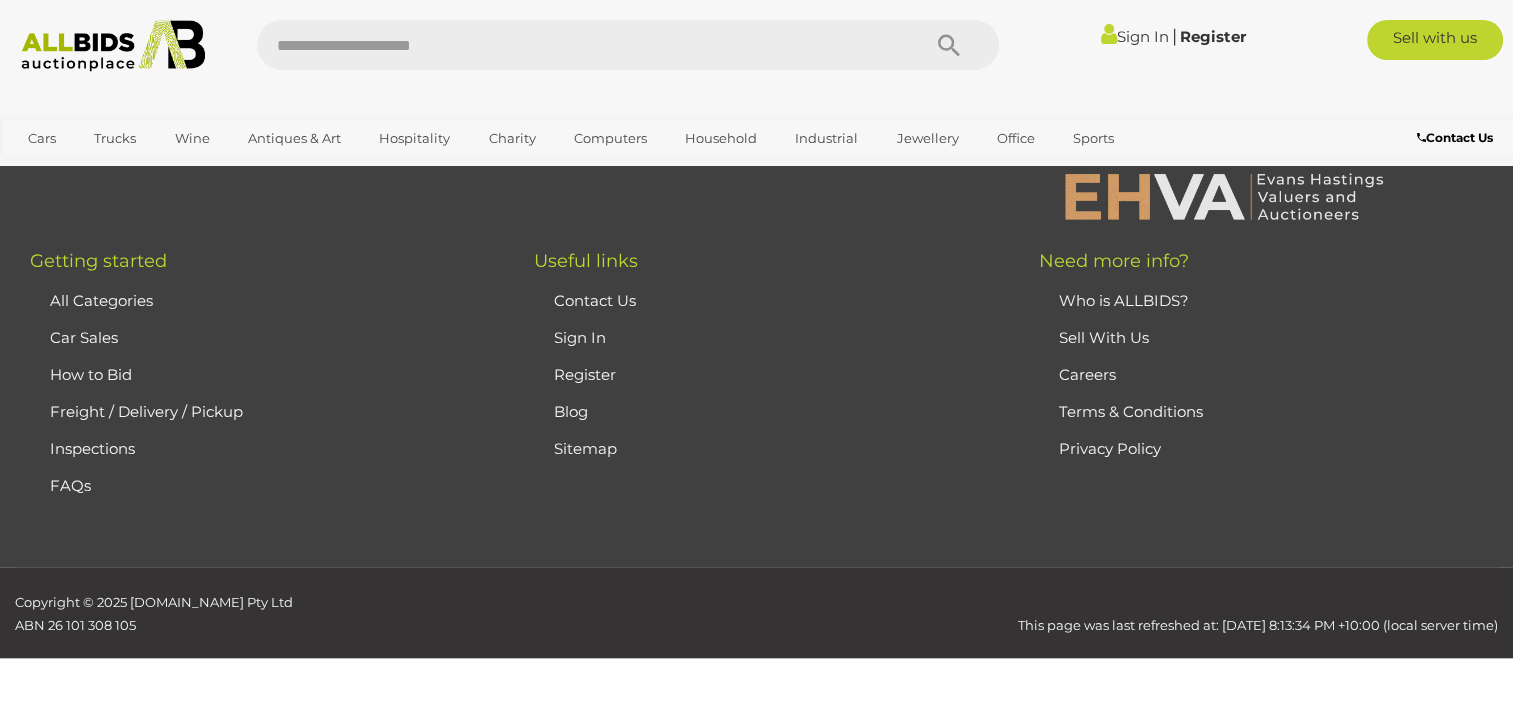 scroll, scrollTop: 102, scrollLeft: 0, axis: vertical 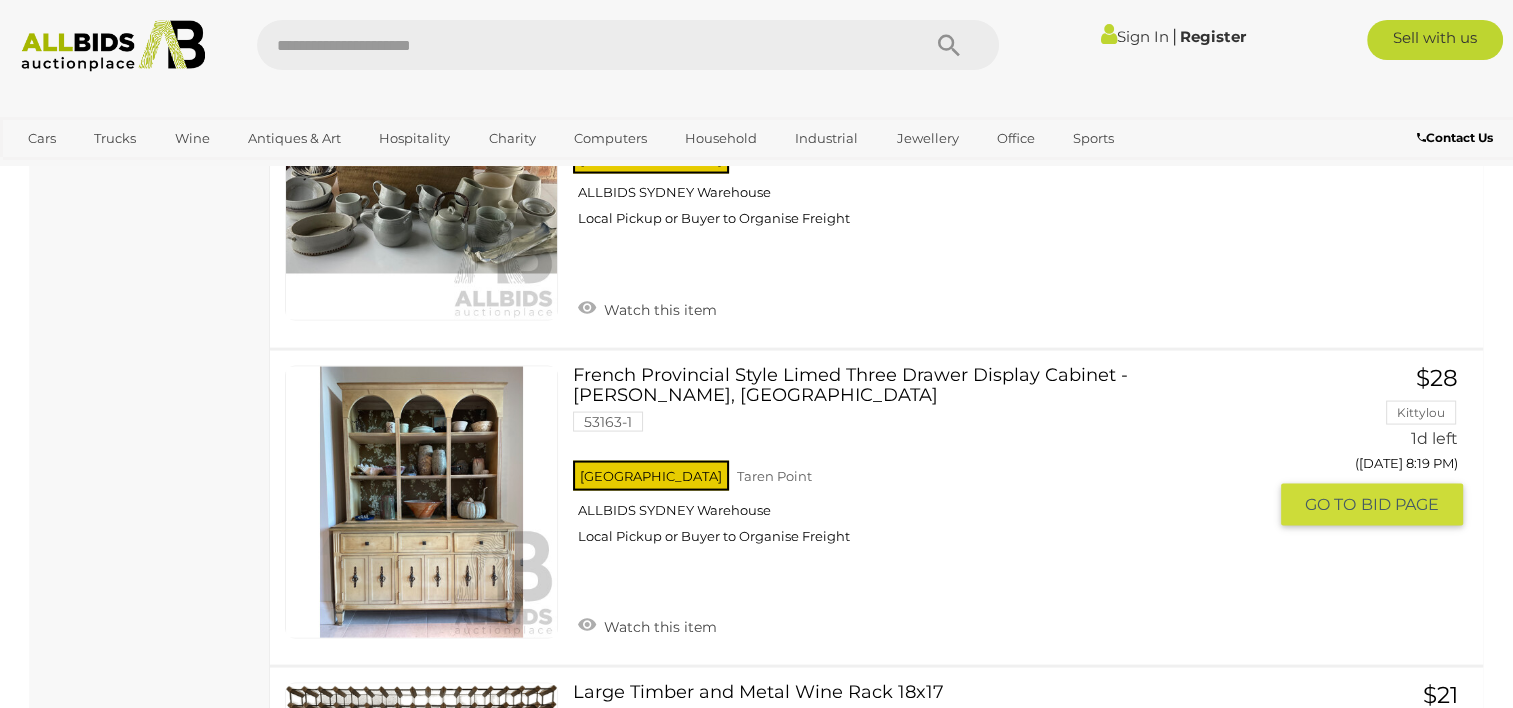 click at bounding box center [421, 502] 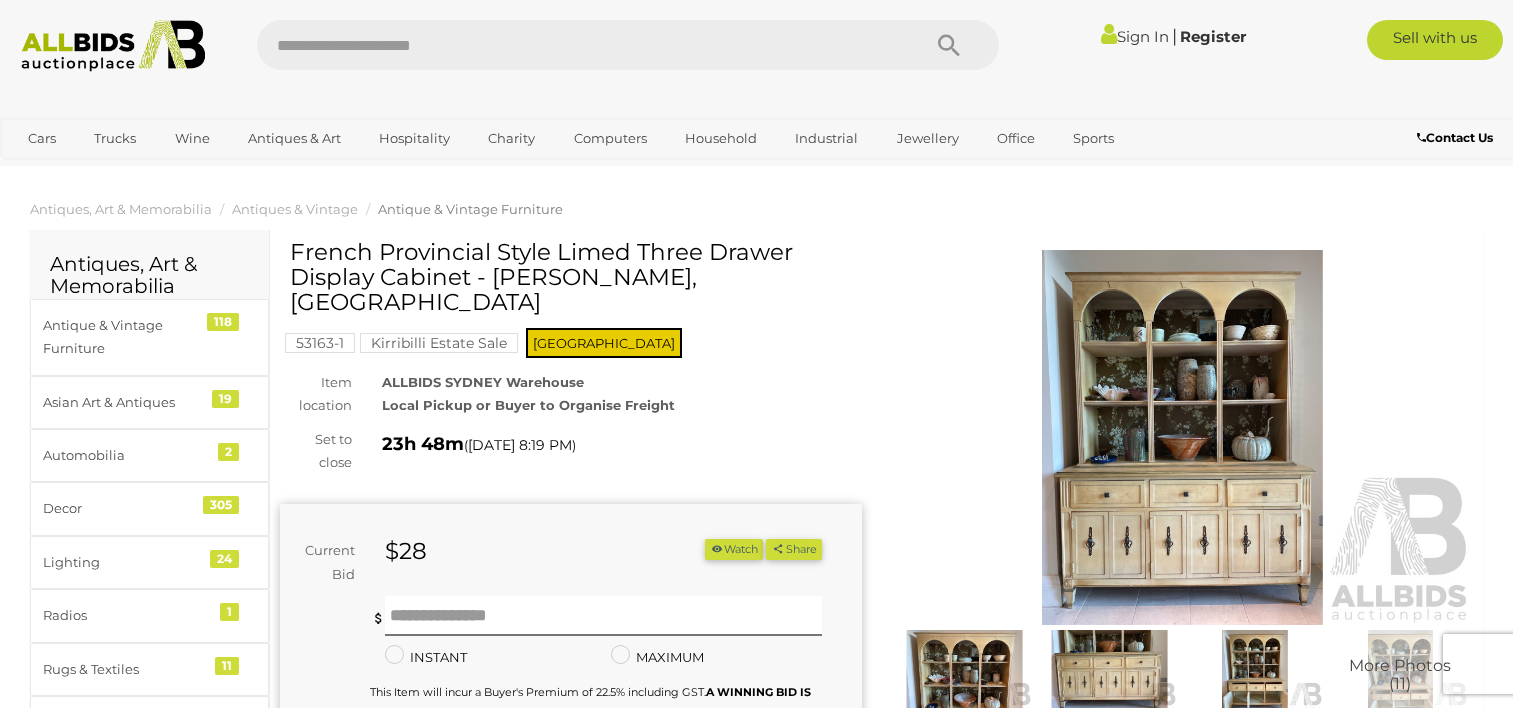 scroll, scrollTop: 0, scrollLeft: 0, axis: both 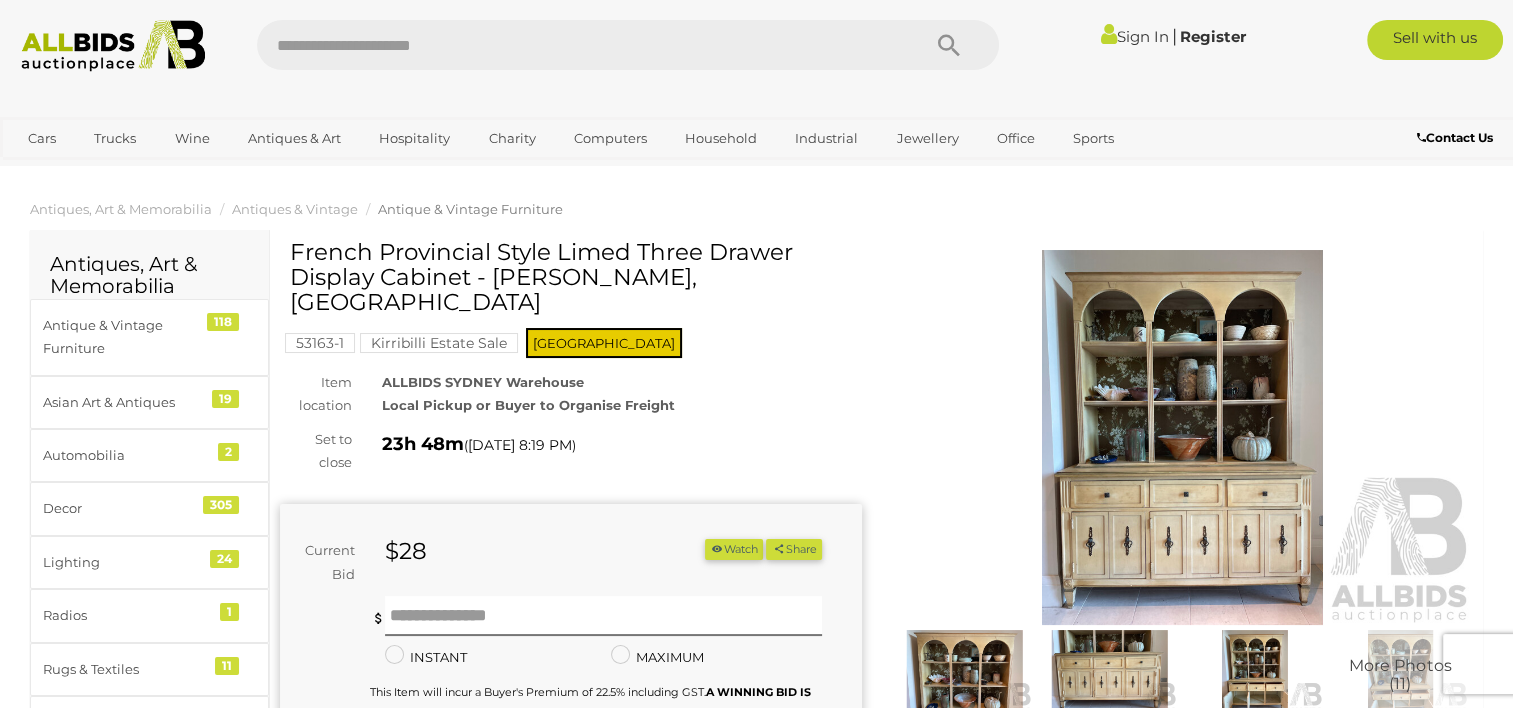 click at bounding box center [1183, 437] 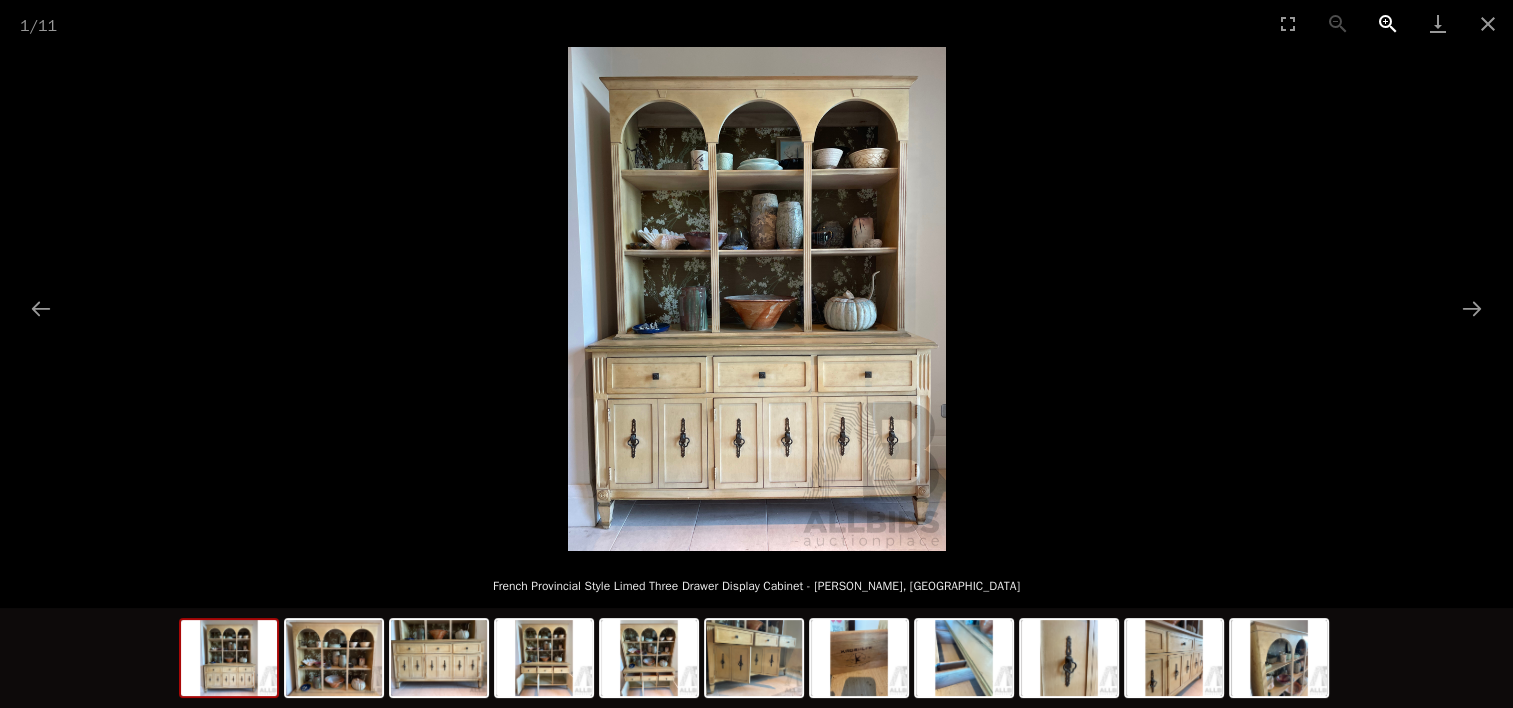 click at bounding box center [1388, 23] 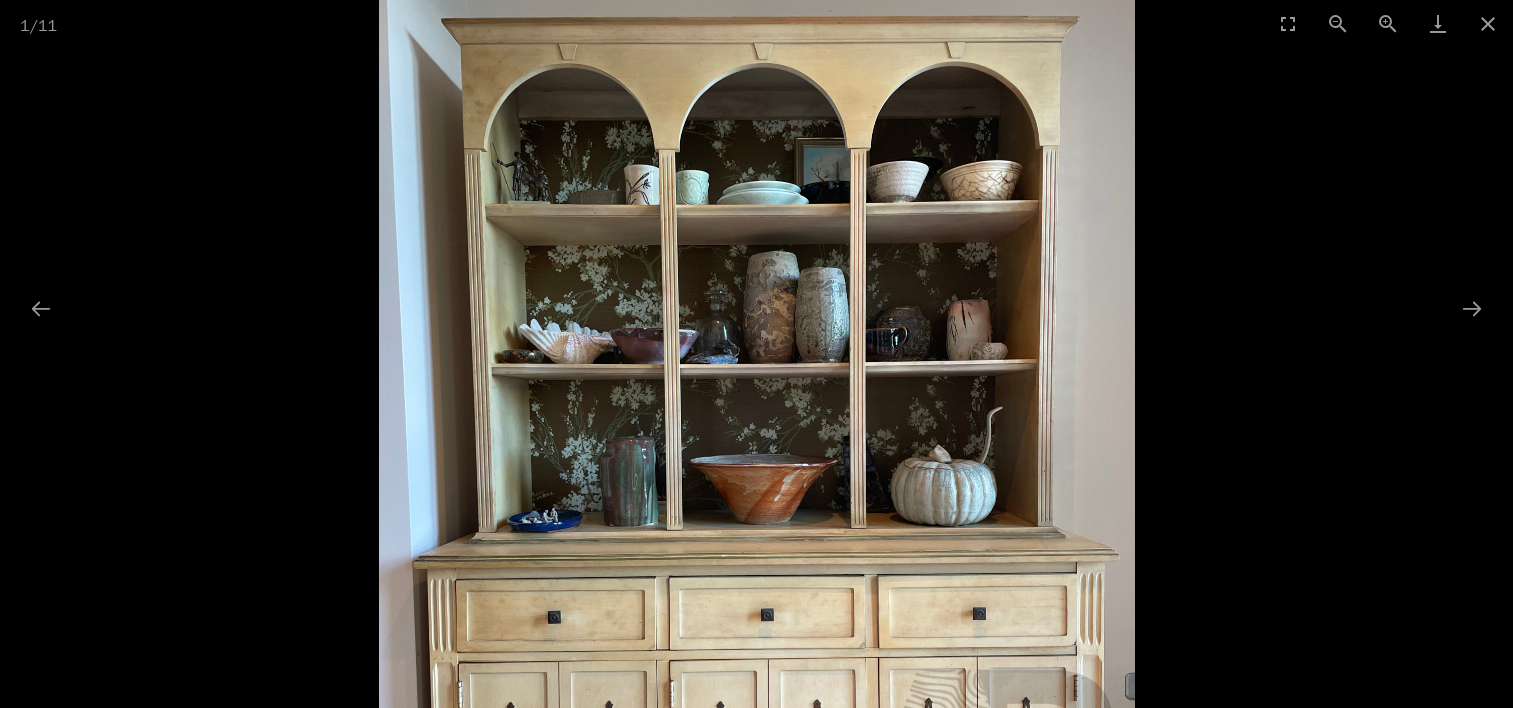 drag, startPoint x: 1072, startPoint y: 265, endPoint x: 1186, endPoint y: 456, distance: 222.43427 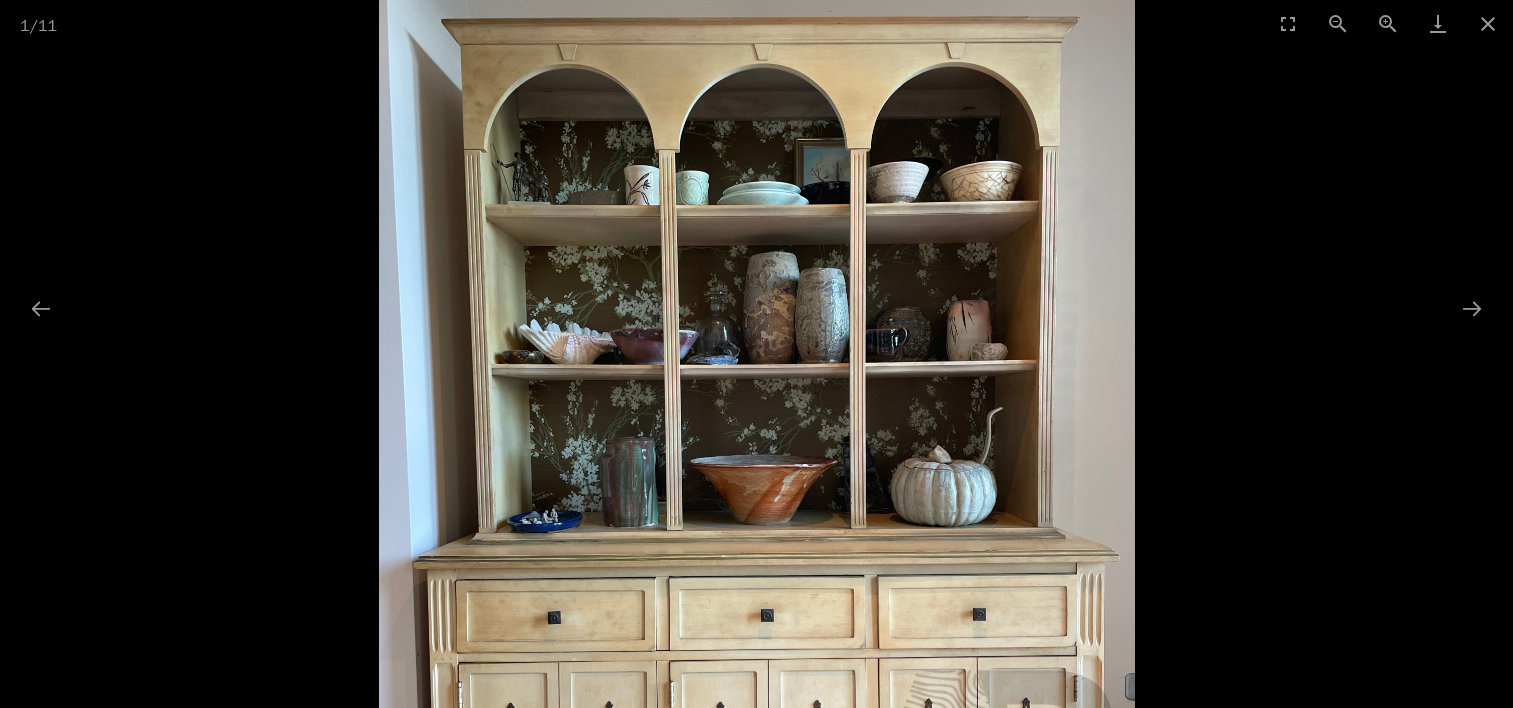 scroll, scrollTop: 156, scrollLeft: 0, axis: vertical 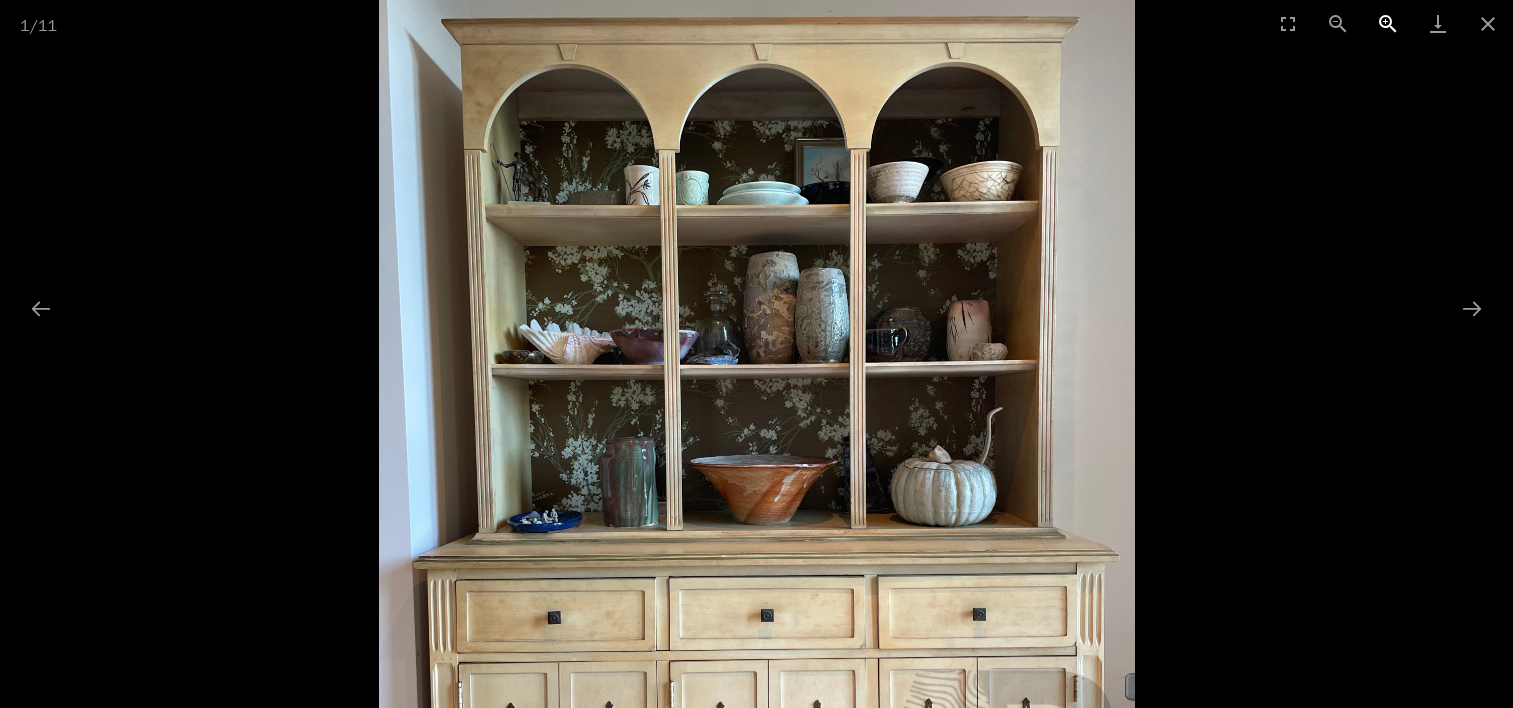 click at bounding box center (1388, 23) 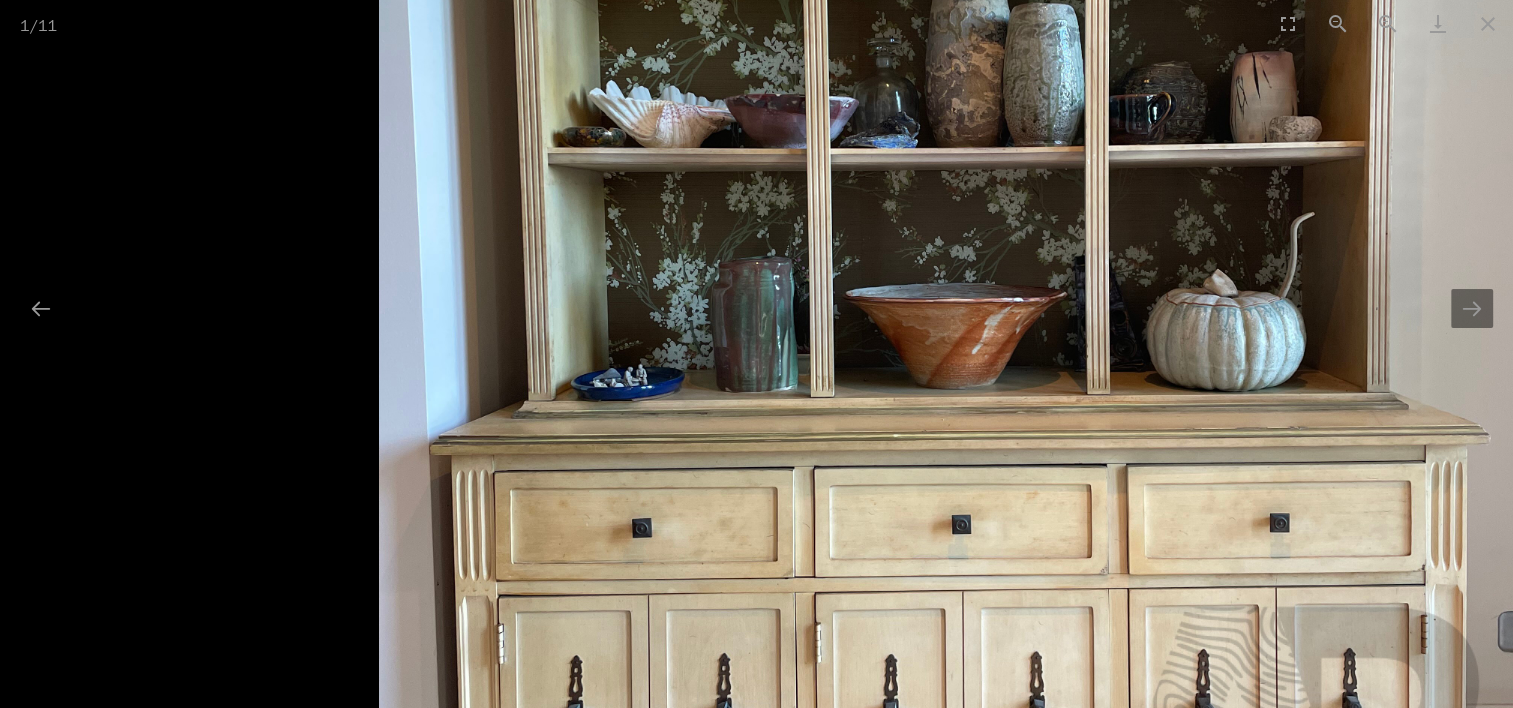 drag, startPoint x: 1116, startPoint y: 315, endPoint x: 1196, endPoint y: -104, distance: 426.56888 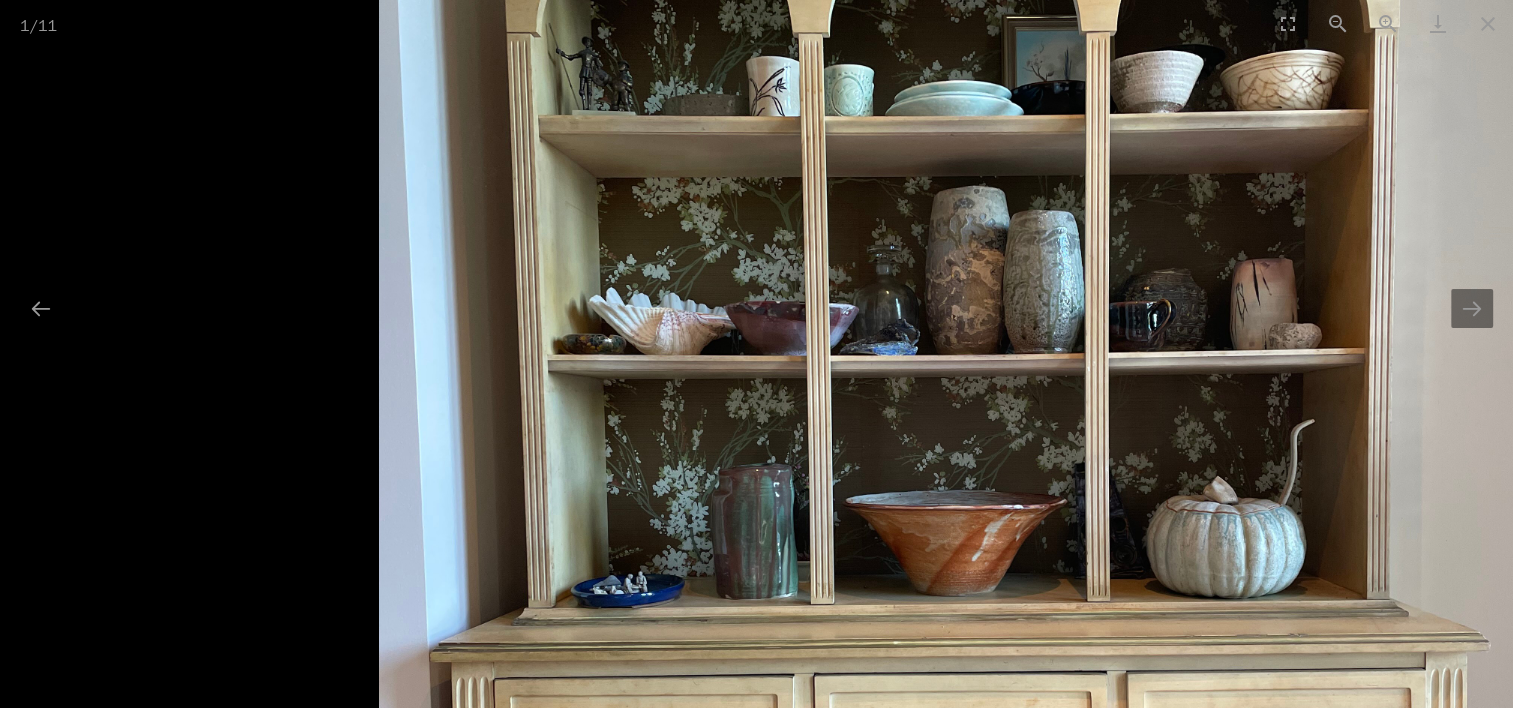 drag, startPoint x: 1222, startPoint y: 410, endPoint x: 1381, endPoint y: 692, distance: 323.736 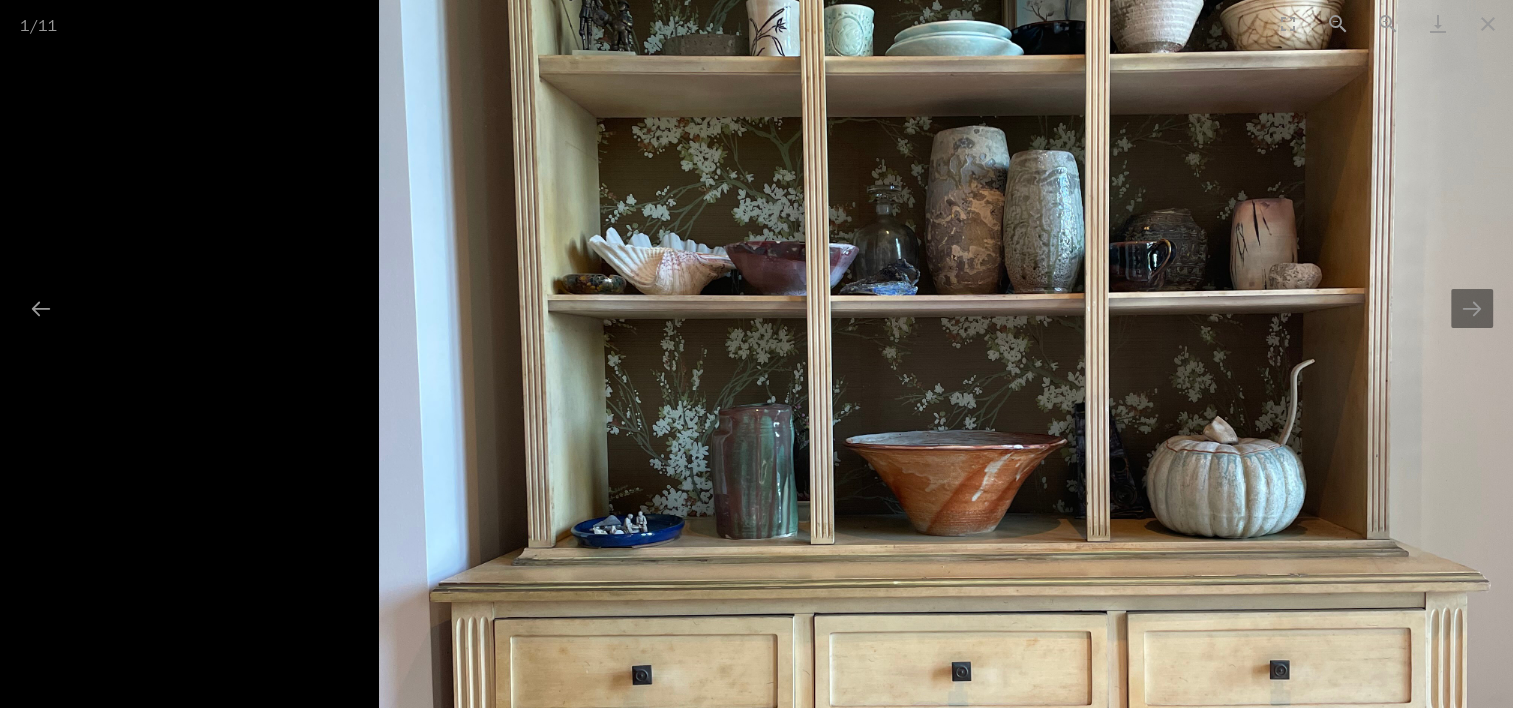 scroll, scrollTop: 2631, scrollLeft: 0, axis: vertical 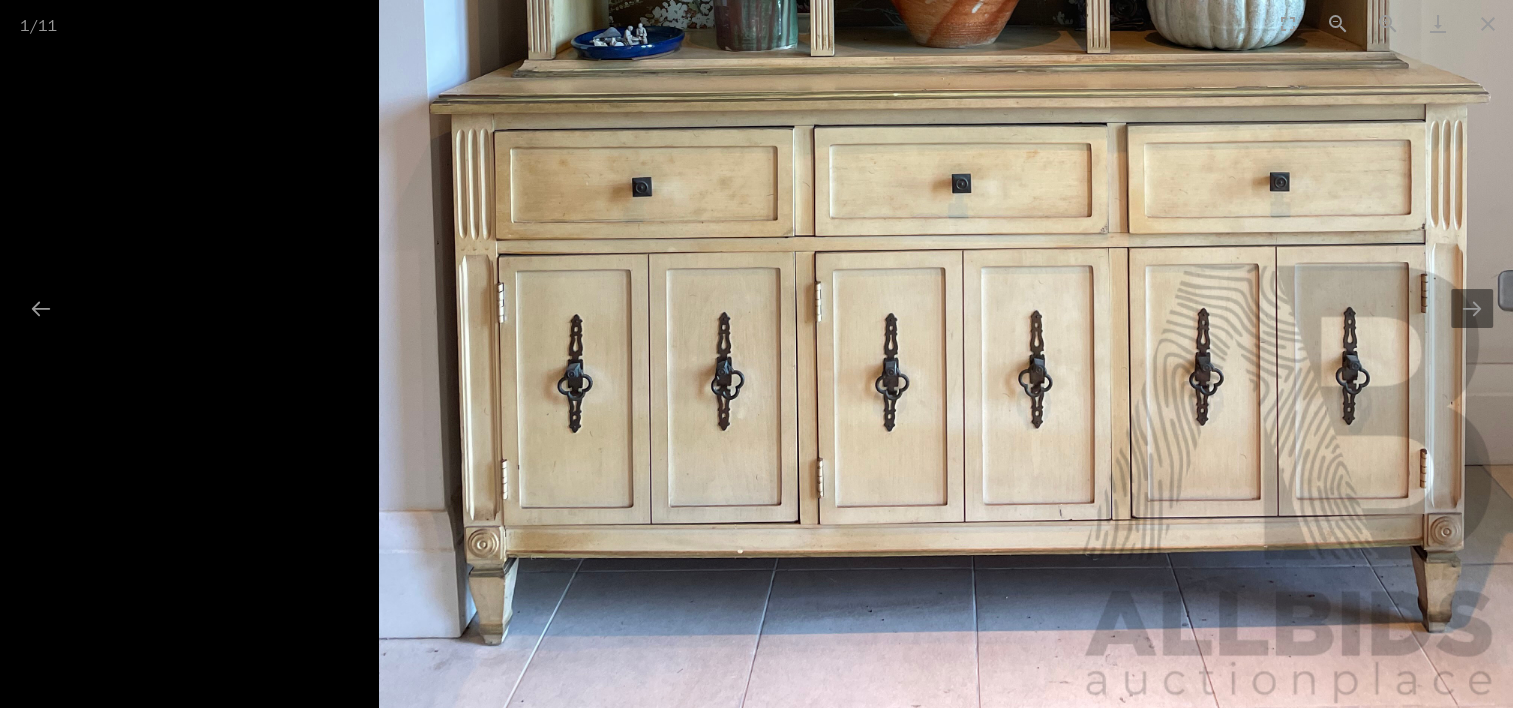 drag, startPoint x: 1295, startPoint y: 448, endPoint x: 1469, endPoint y: -104, distance: 578.7746 